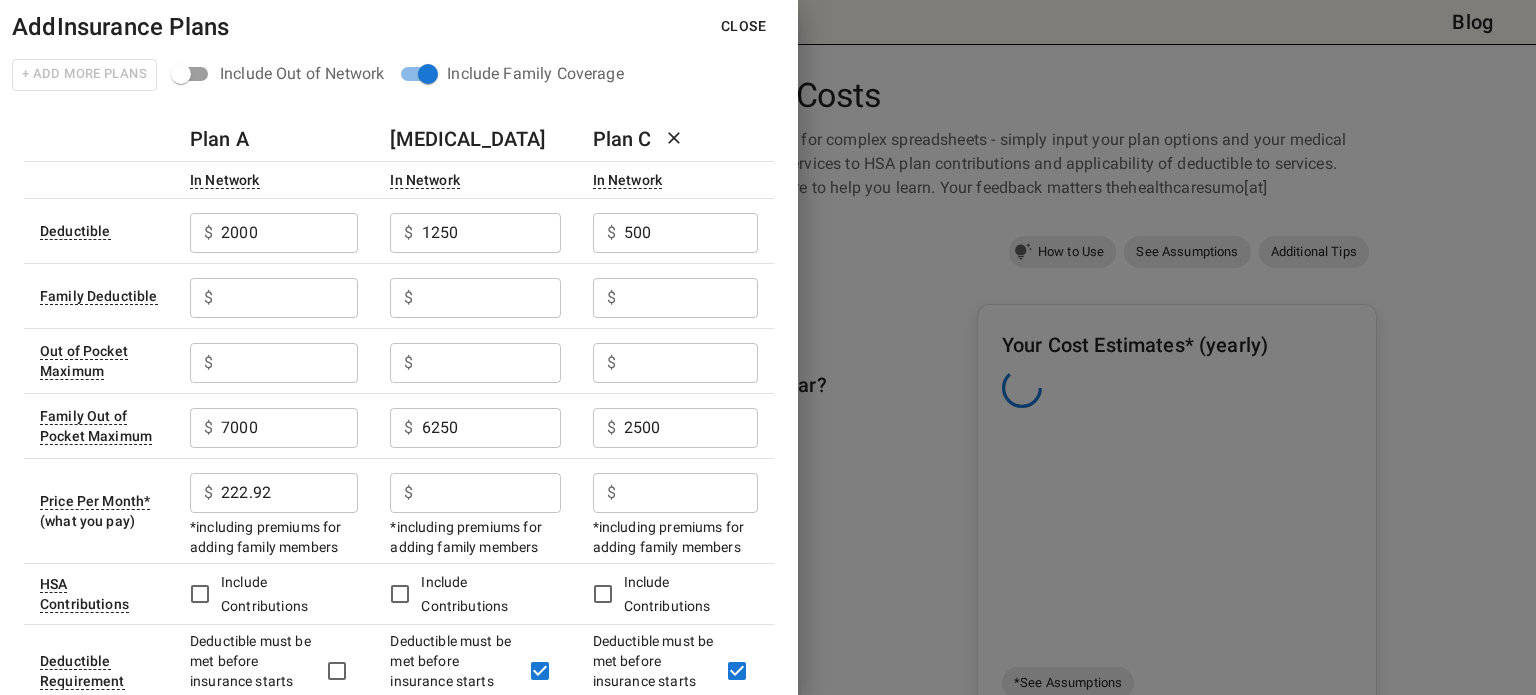 scroll, scrollTop: 0, scrollLeft: 0, axis: both 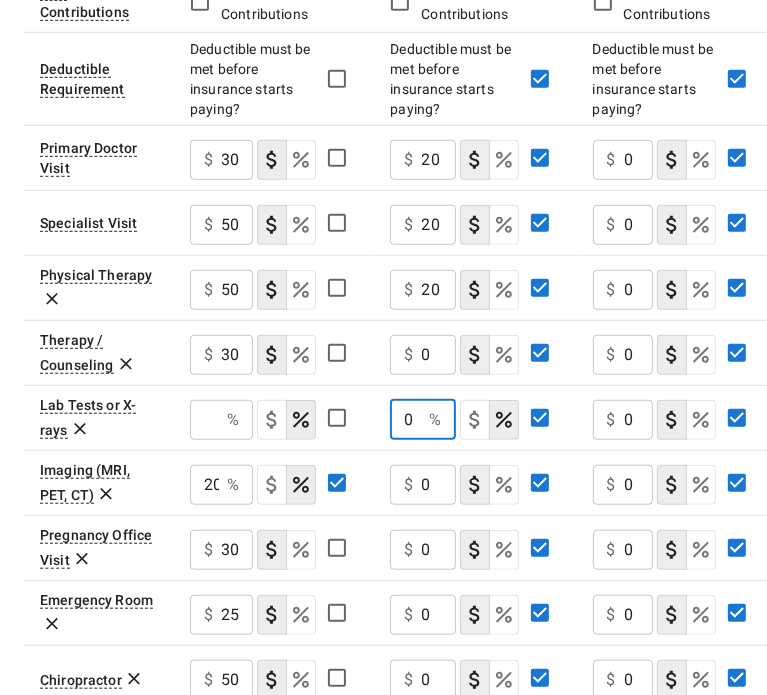 drag, startPoint x: 420, startPoint y: 402, endPoint x: 366, endPoint y: 421, distance: 57.245087 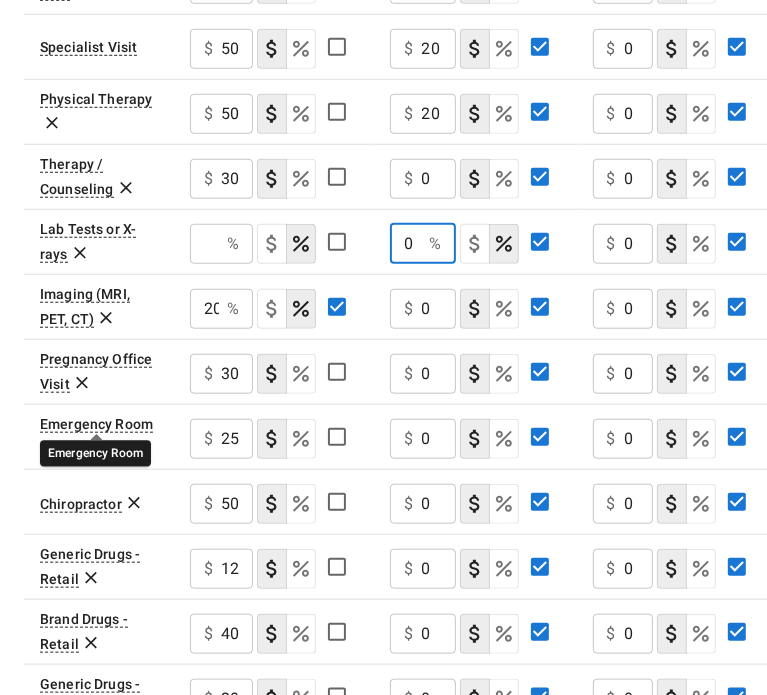 scroll, scrollTop: 772, scrollLeft: 0, axis: vertical 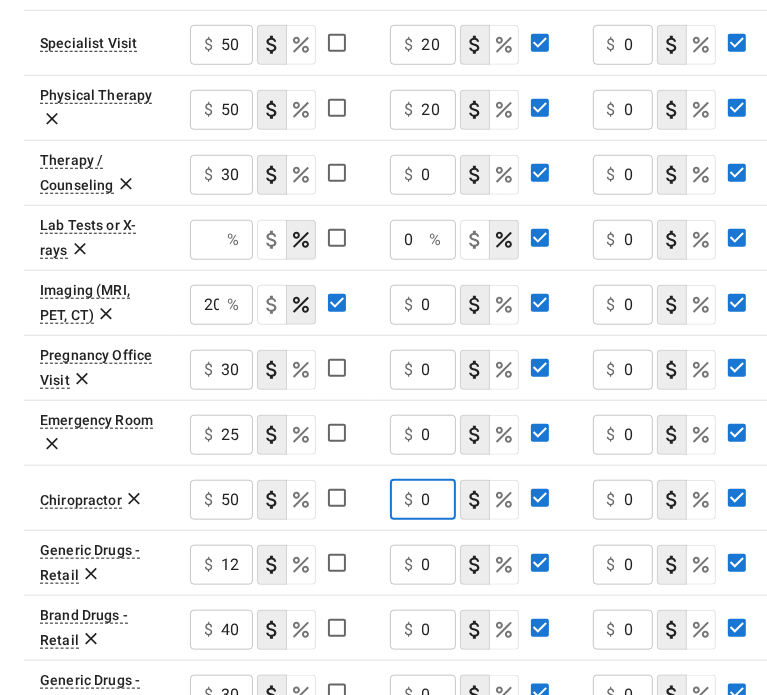 drag, startPoint x: 429, startPoint y: 492, endPoint x: 407, endPoint y: 494, distance: 22.090721 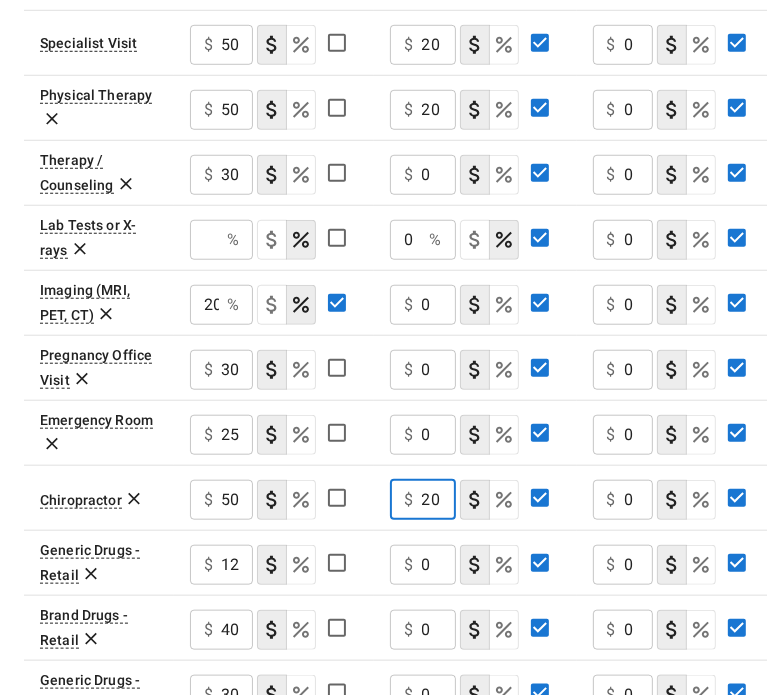type on "20" 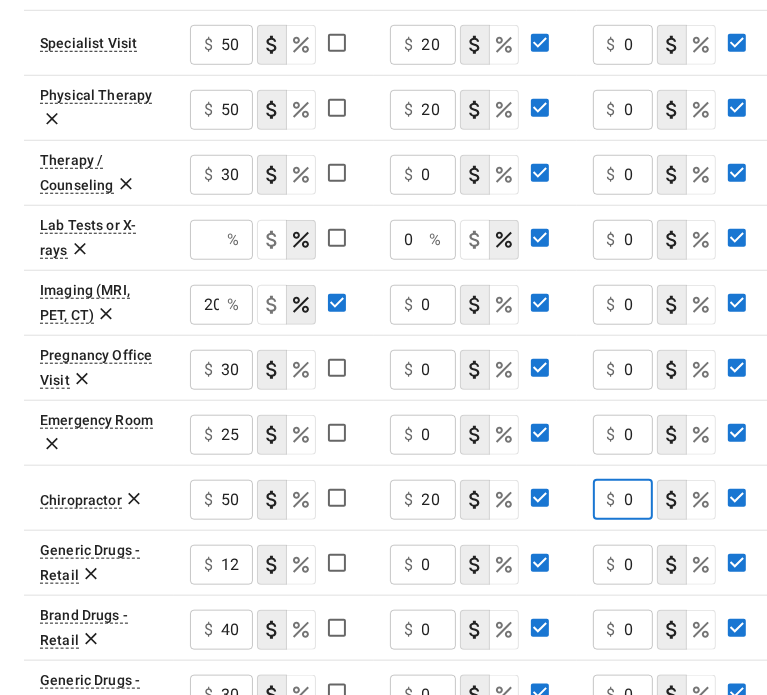 click on "0" at bounding box center [638, 500] 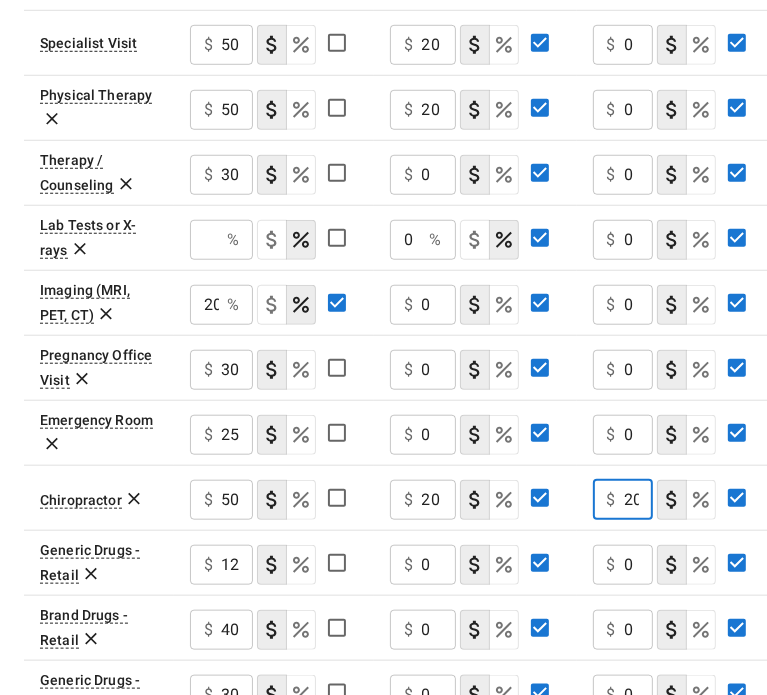scroll, scrollTop: 0, scrollLeft: 1, axis: horizontal 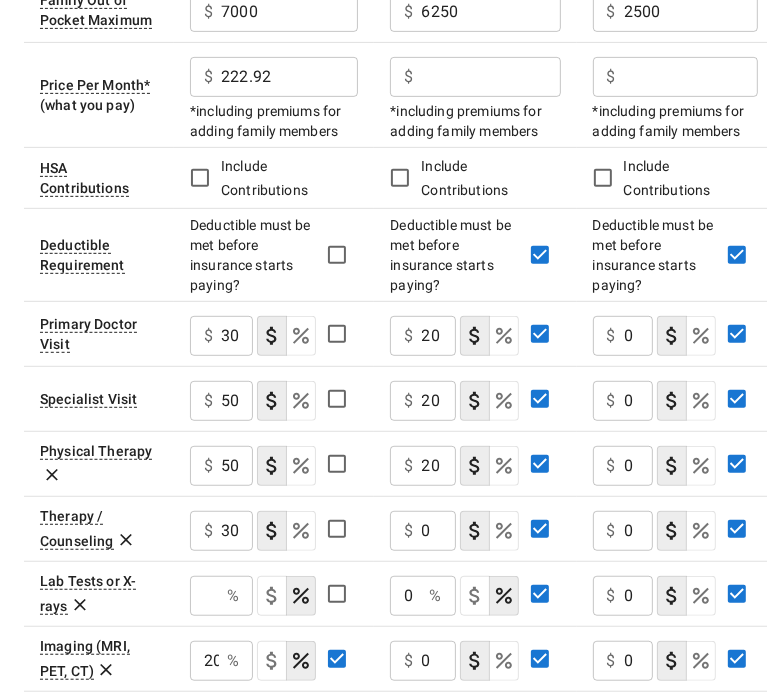 type on "20" 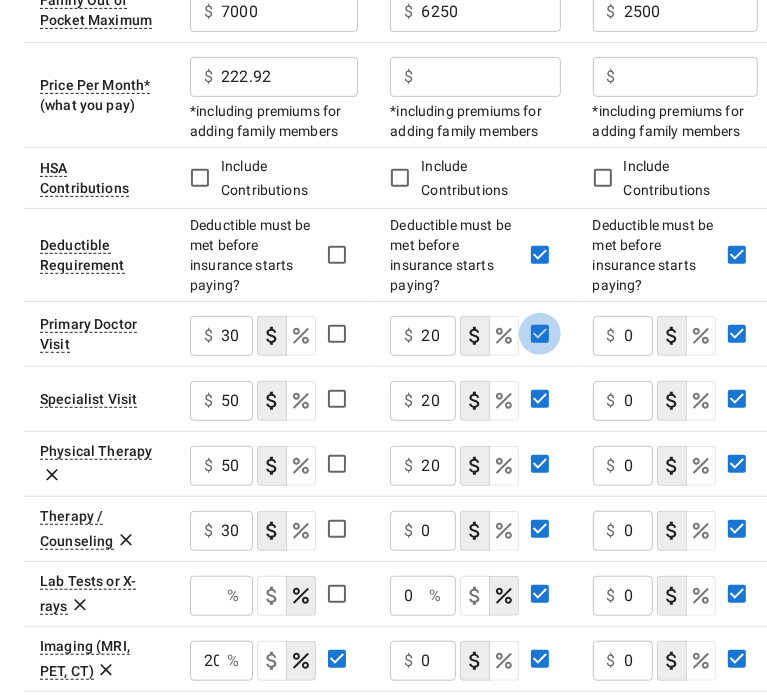 scroll, scrollTop: 0, scrollLeft: 0, axis: both 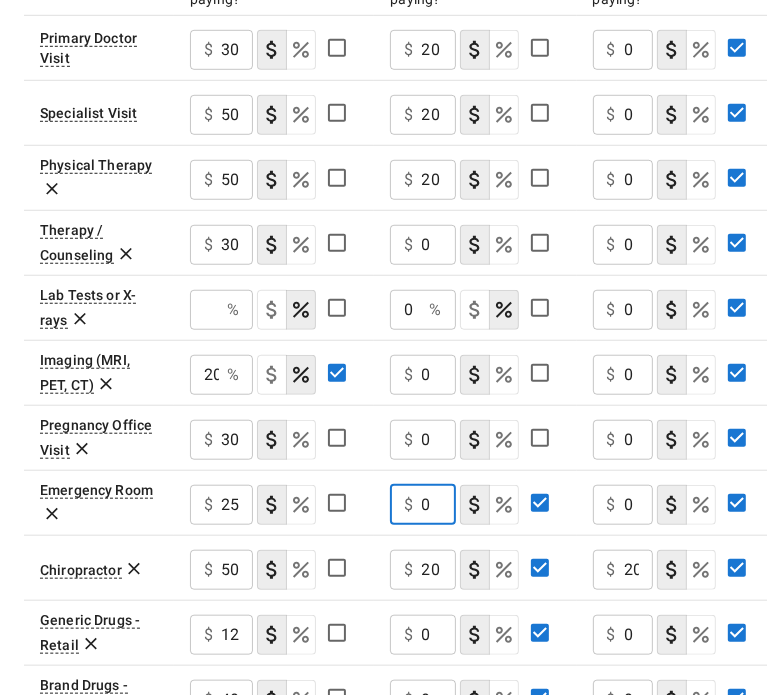 drag, startPoint x: 434, startPoint y: 499, endPoint x: 382, endPoint y: 482, distance: 54.708317 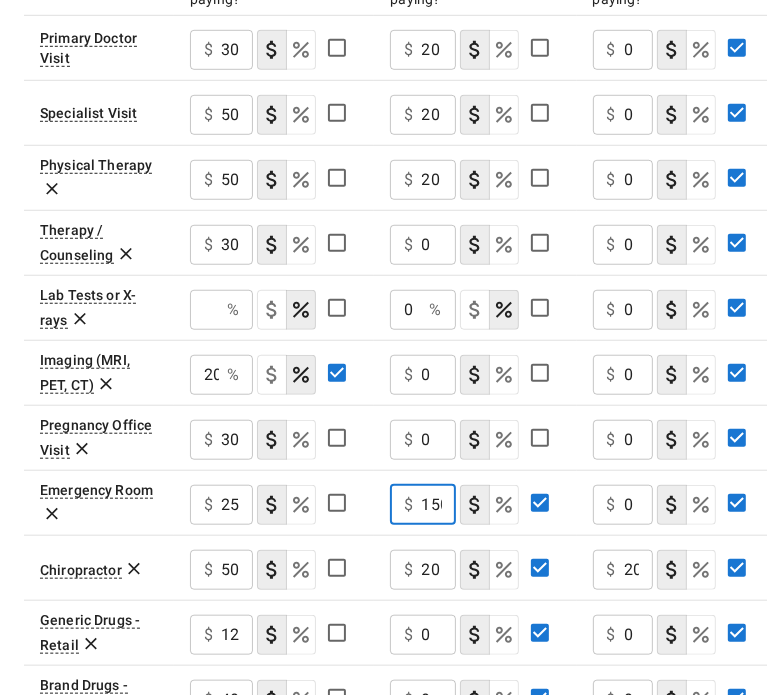 scroll, scrollTop: 0, scrollLeft: 8, axis: horizontal 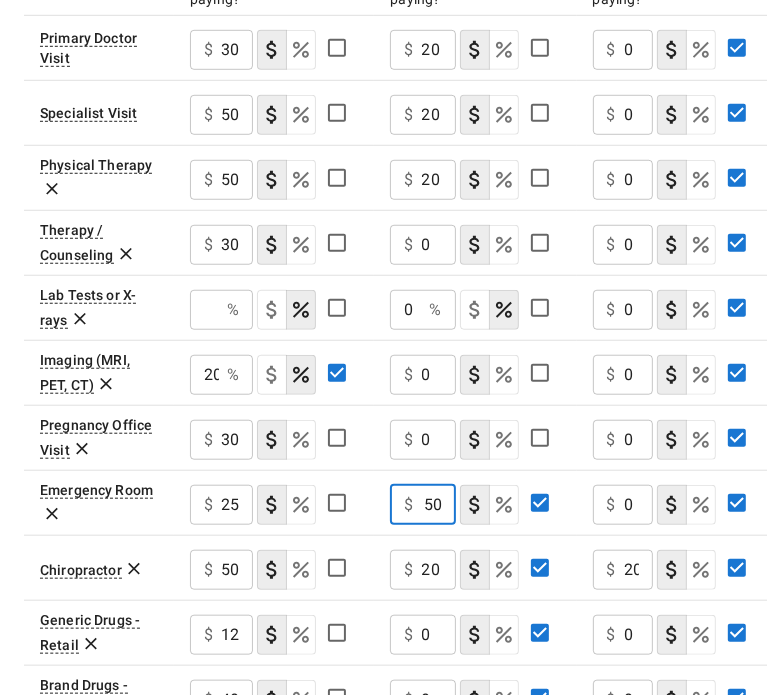 type on "150" 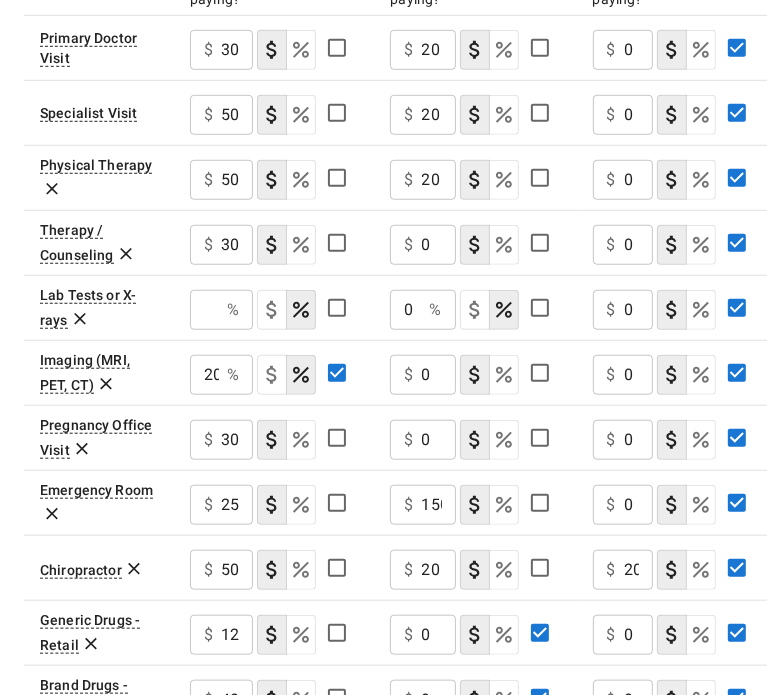 scroll, scrollTop: 831, scrollLeft: 0, axis: vertical 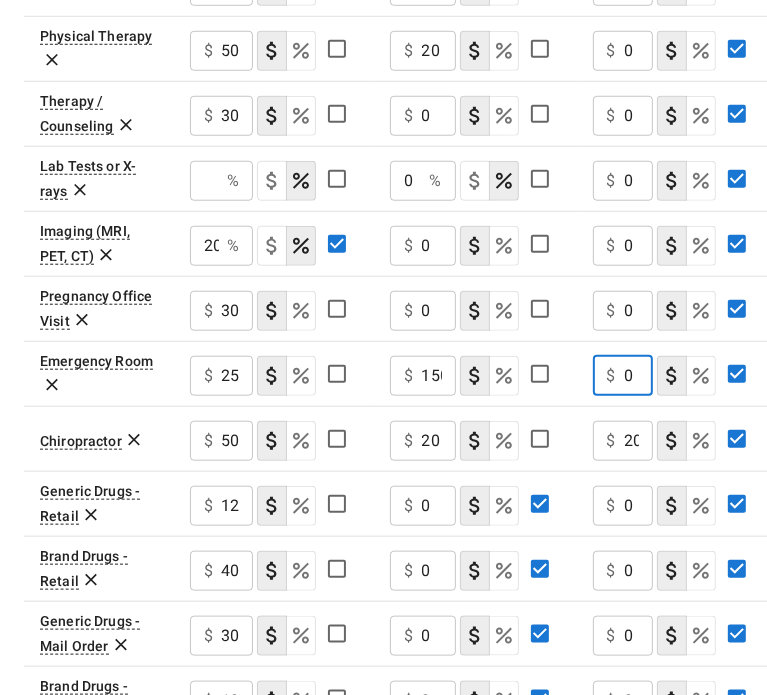 drag, startPoint x: 633, startPoint y: 376, endPoint x: 616, endPoint y: 378, distance: 17.117243 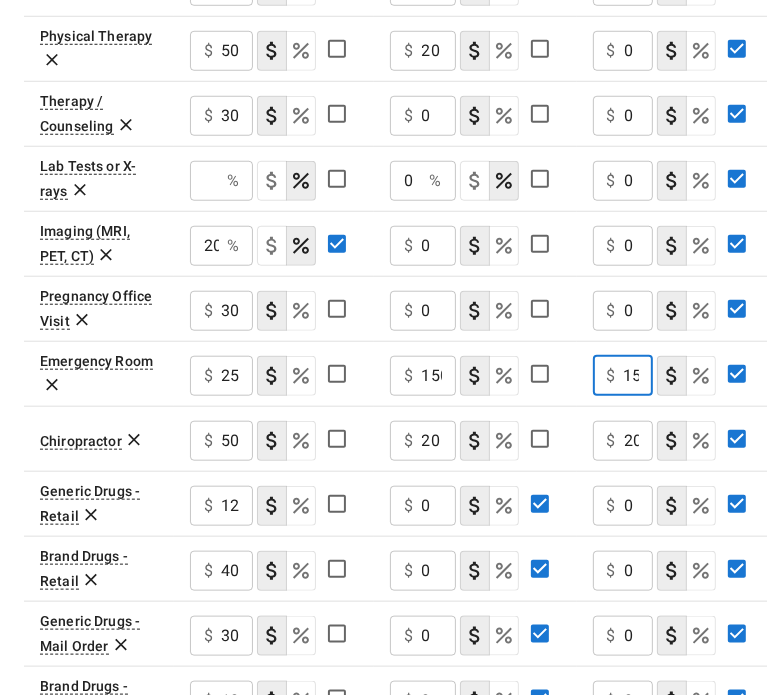 scroll, scrollTop: 0, scrollLeft: 11, axis: horizontal 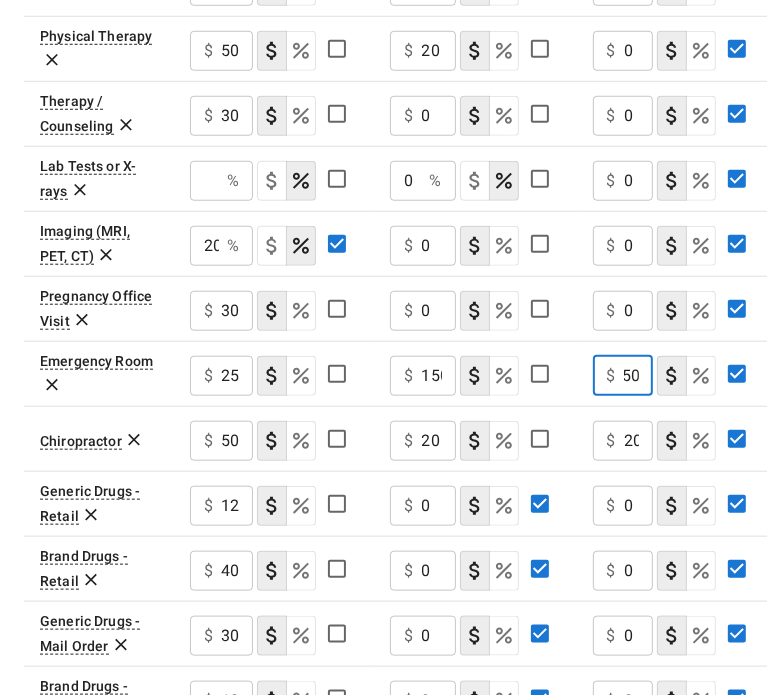 type on "150" 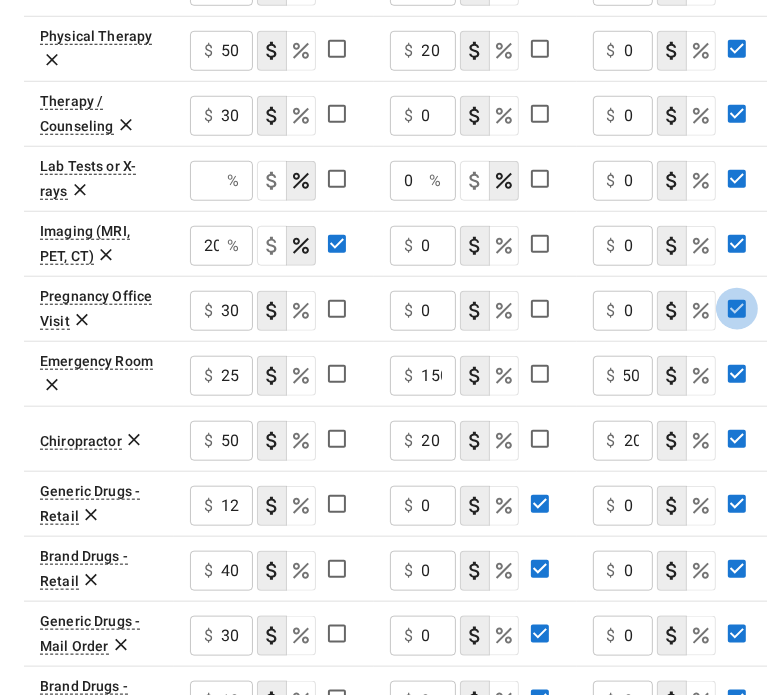 scroll, scrollTop: 0, scrollLeft: 0, axis: both 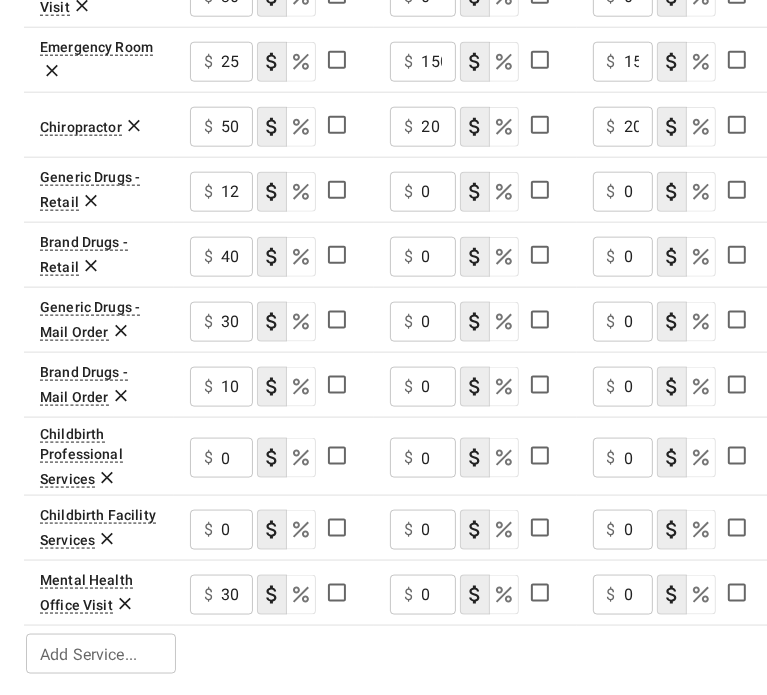 click 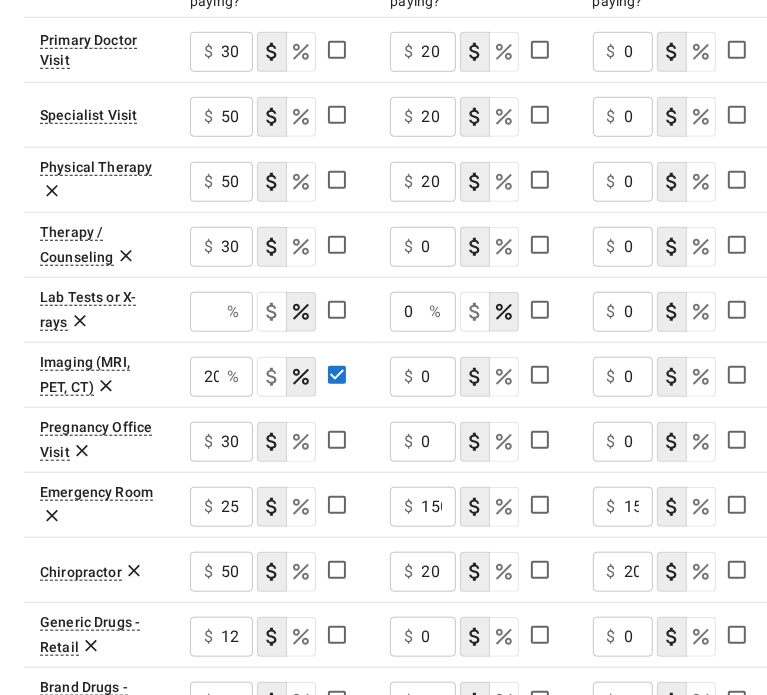 scroll, scrollTop: 698, scrollLeft: 0, axis: vertical 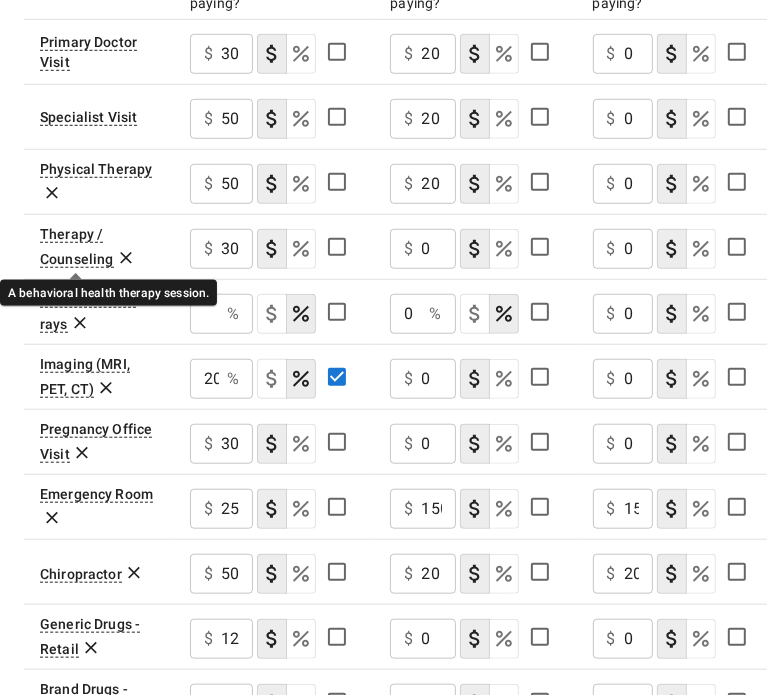 click on "Therapy / Counseling" at bounding box center (77, 247) 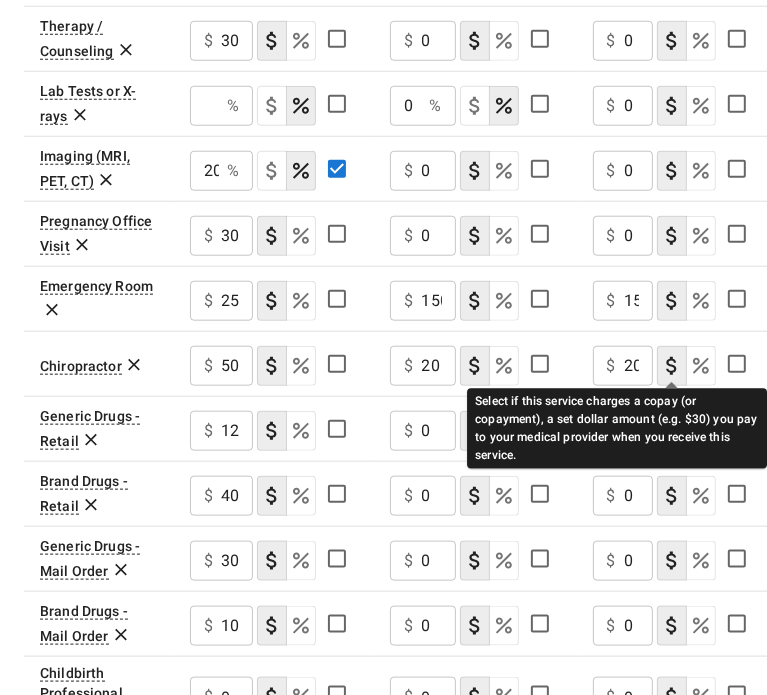 scroll, scrollTop: 1081, scrollLeft: 0, axis: vertical 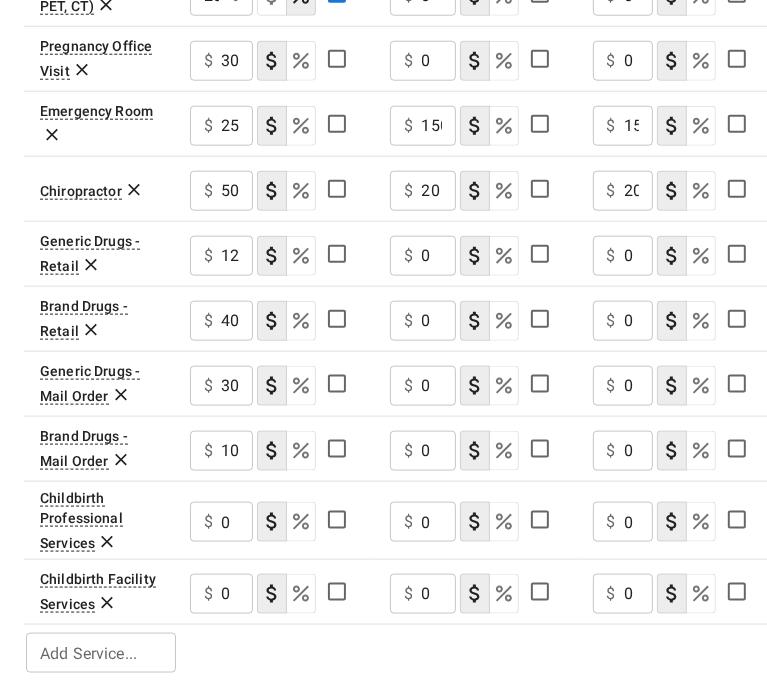 click on "Add Service..." at bounding box center [99, 653] 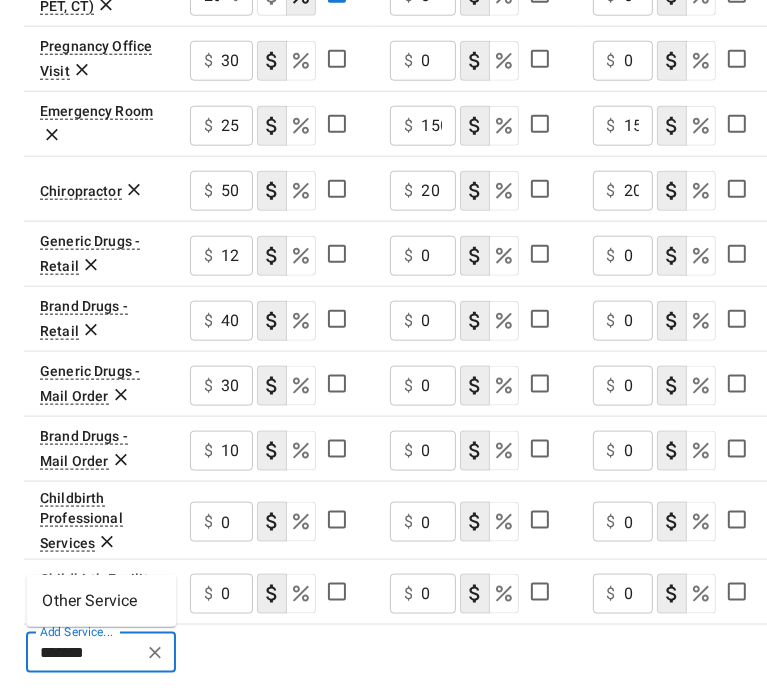 type on "*******" 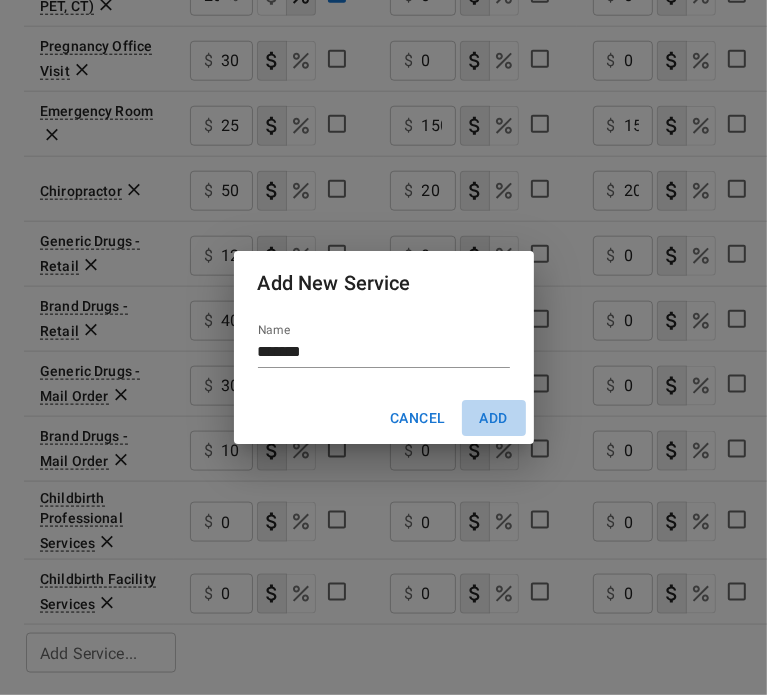 click on "Add" at bounding box center (494, 418) 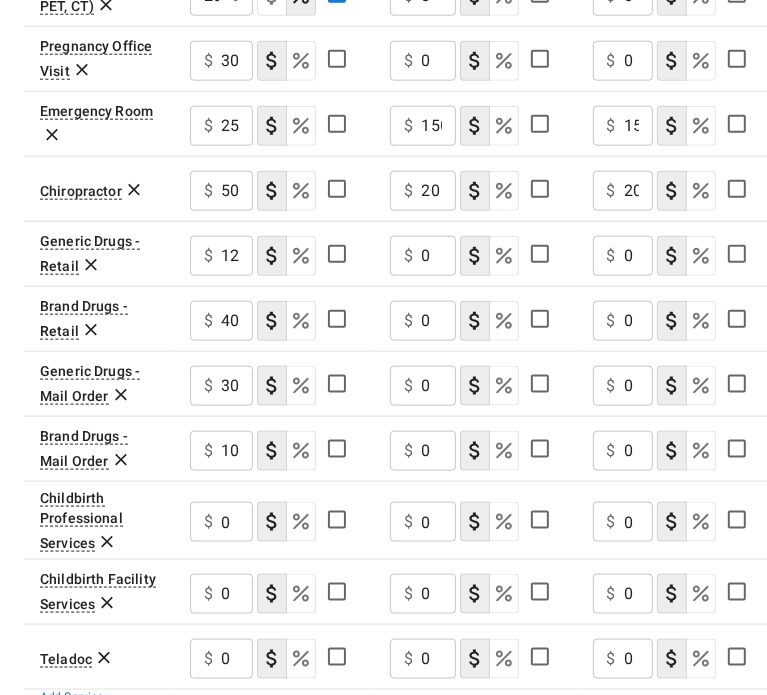 scroll, scrollTop: 1146, scrollLeft: 0, axis: vertical 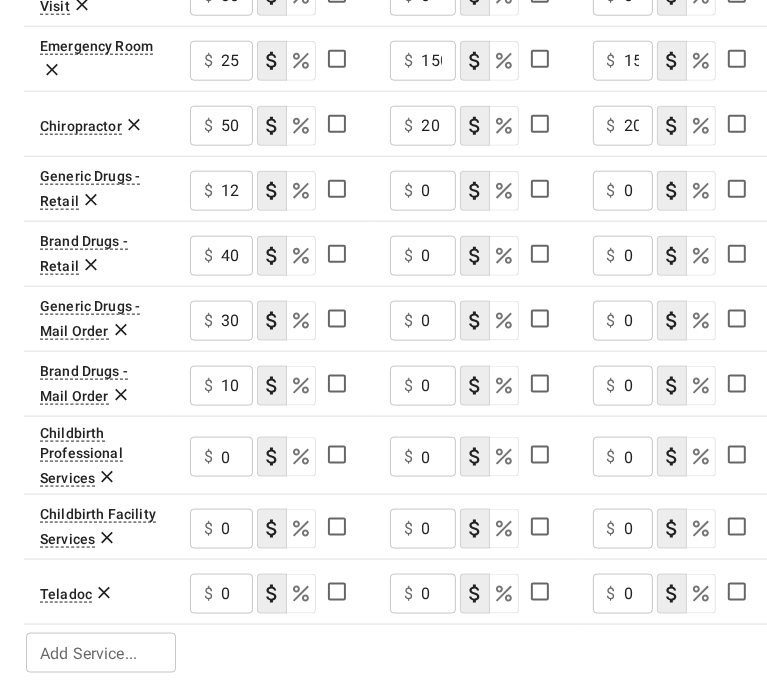 click 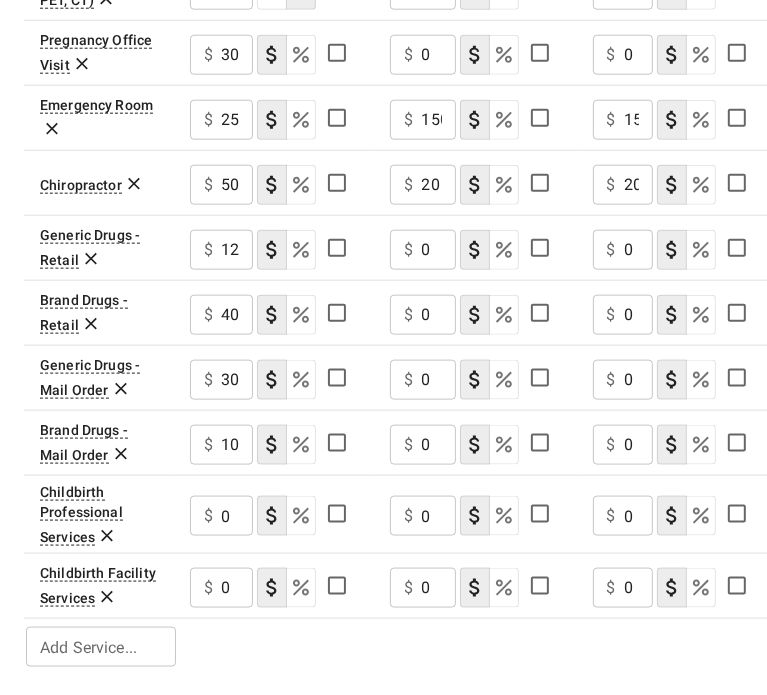 scroll, scrollTop: 1081, scrollLeft: 0, axis: vertical 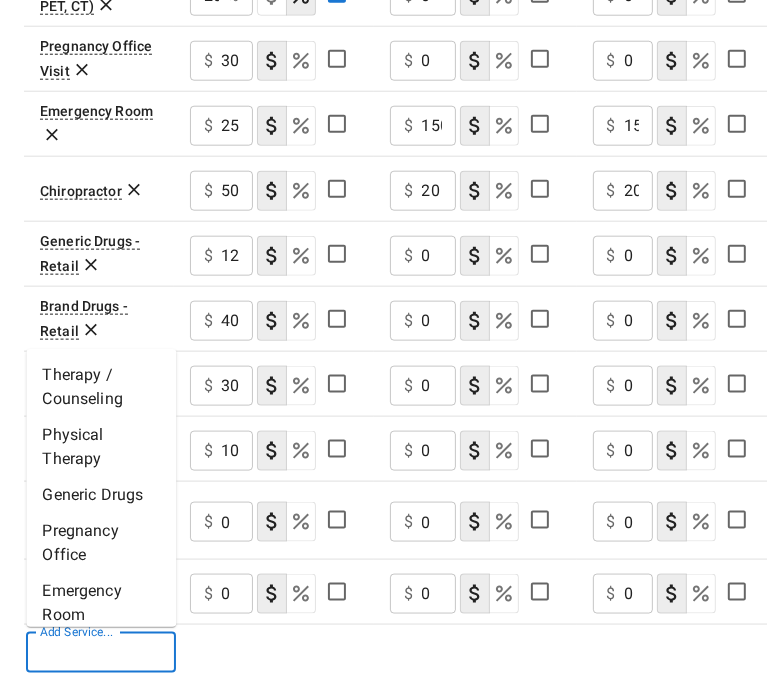 click on "Add Service..." at bounding box center [99, 653] 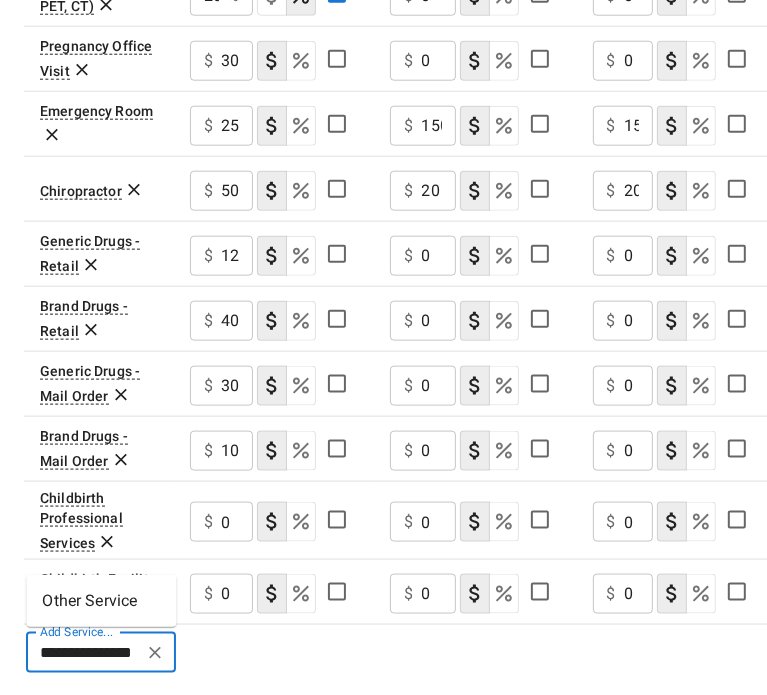 scroll, scrollTop: 0, scrollLeft: 24, axis: horizontal 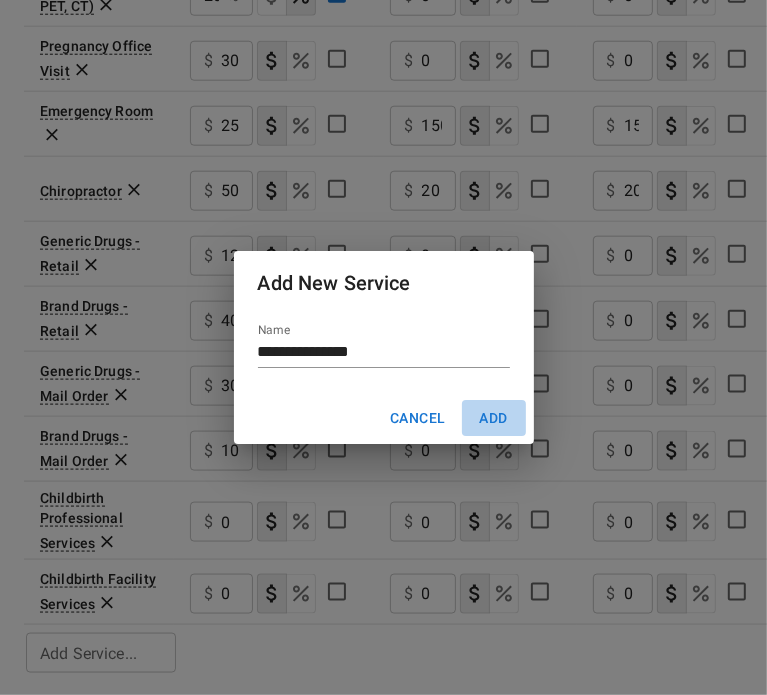click on "Add" at bounding box center [494, 418] 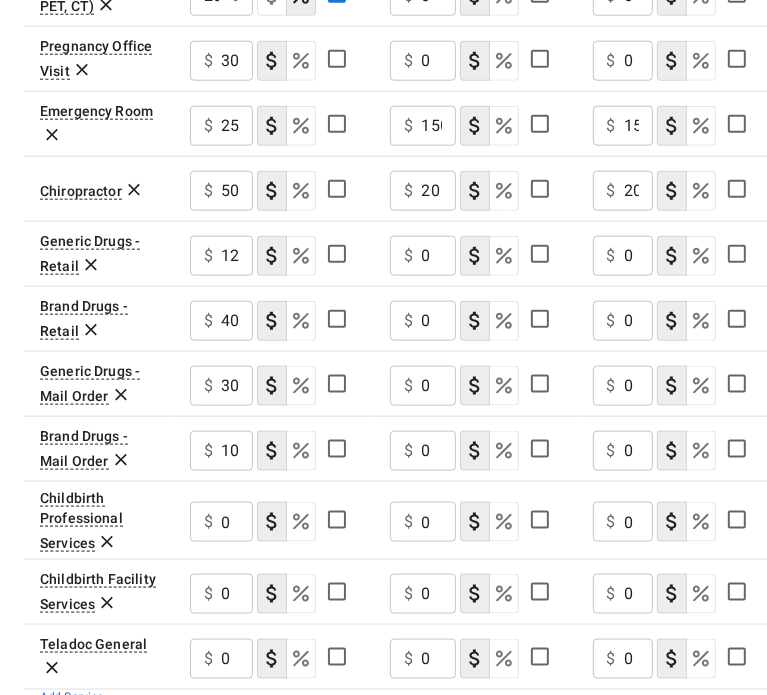 scroll, scrollTop: 1146, scrollLeft: 0, axis: vertical 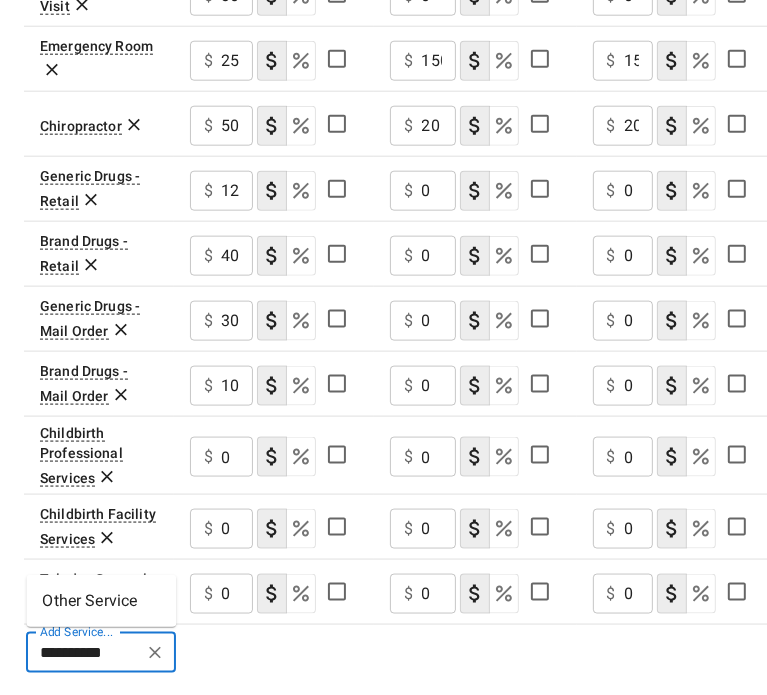 type on "**********" 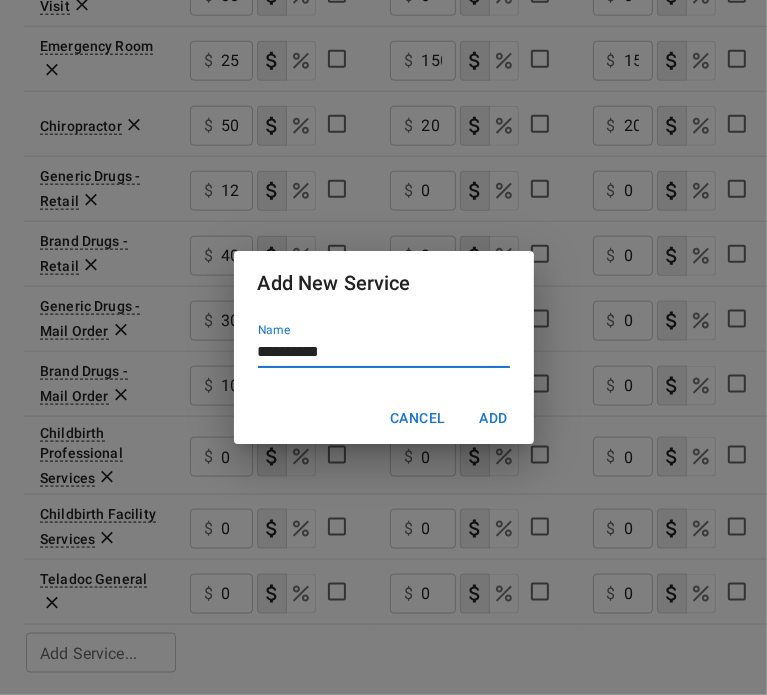 click on "Add" at bounding box center (494, 418) 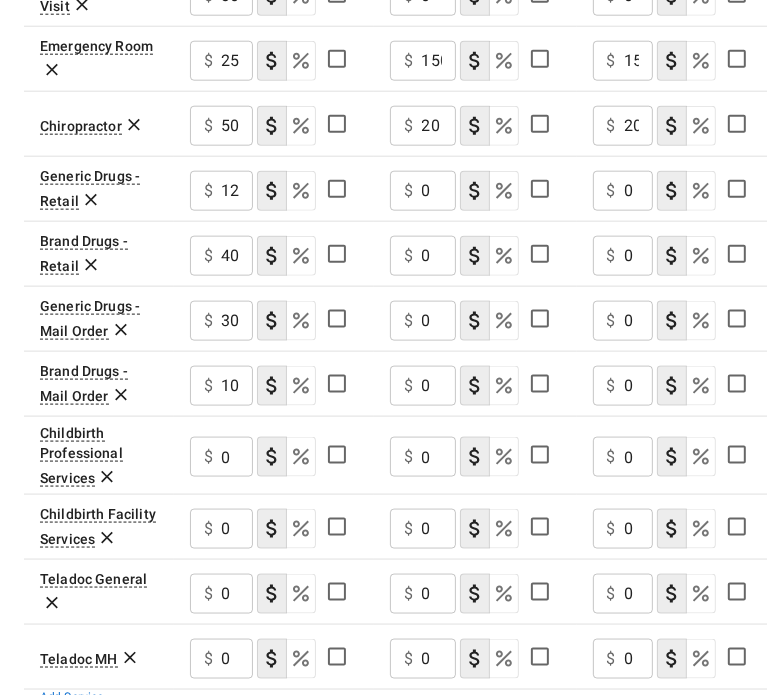 scroll, scrollTop: 1211, scrollLeft: 0, axis: vertical 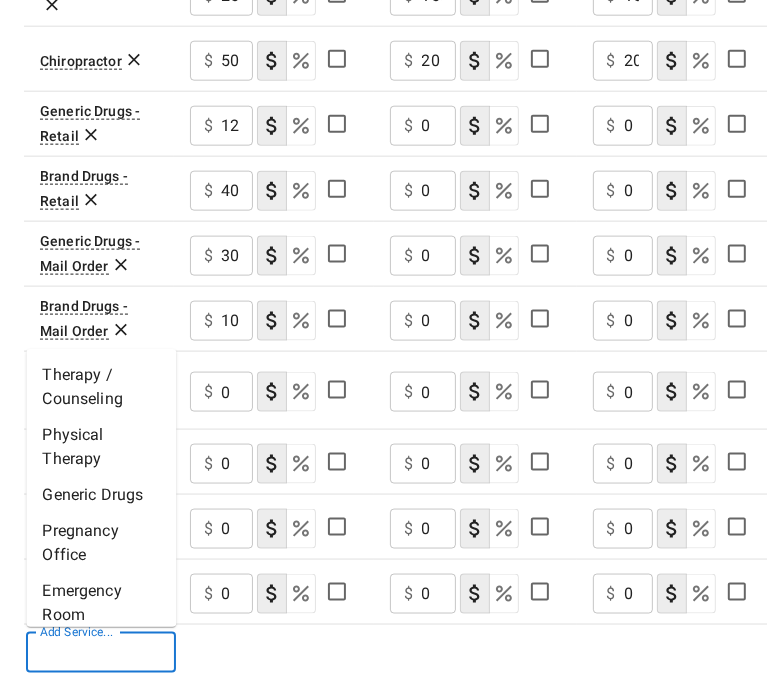 click on "Add Service..." at bounding box center (99, 653) 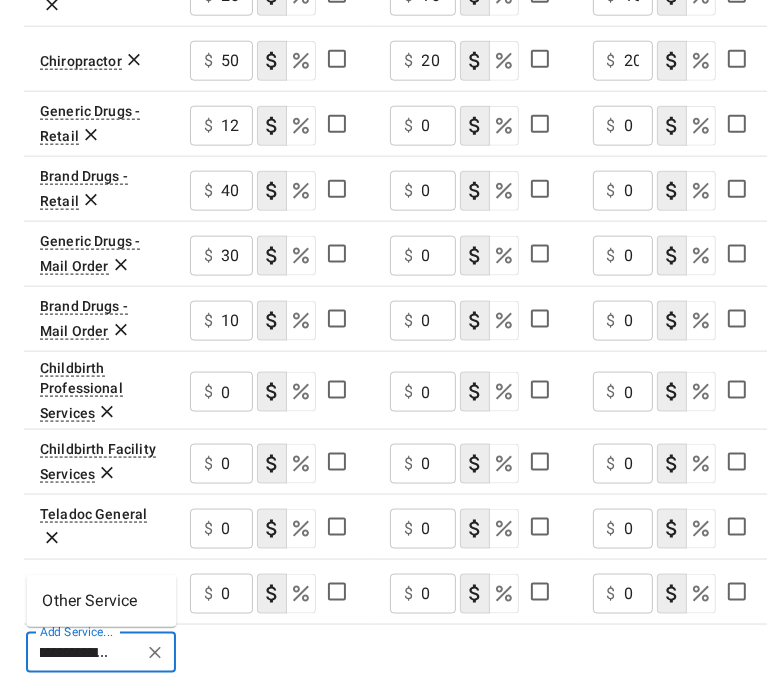scroll, scrollTop: 0, scrollLeft: 61, axis: horizontal 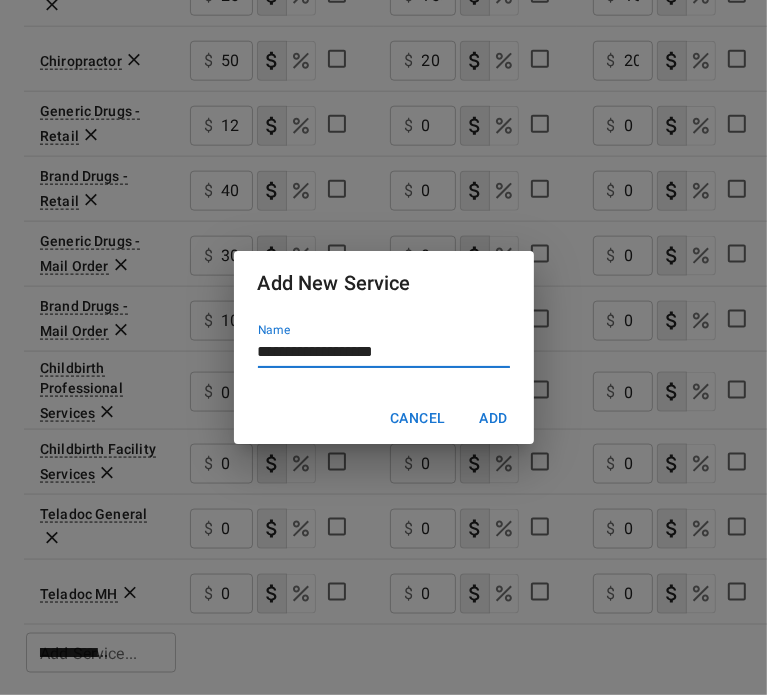 type 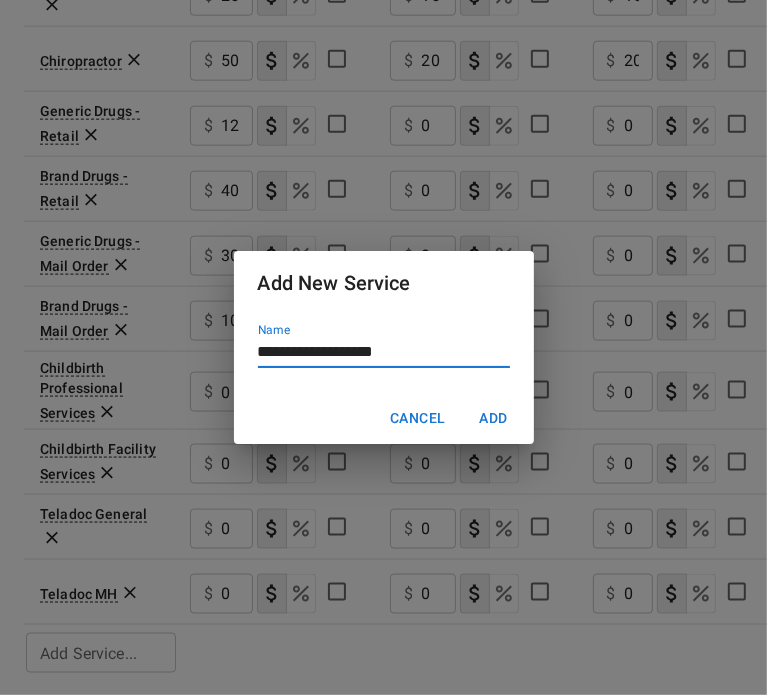 scroll, scrollTop: 0, scrollLeft: 0, axis: both 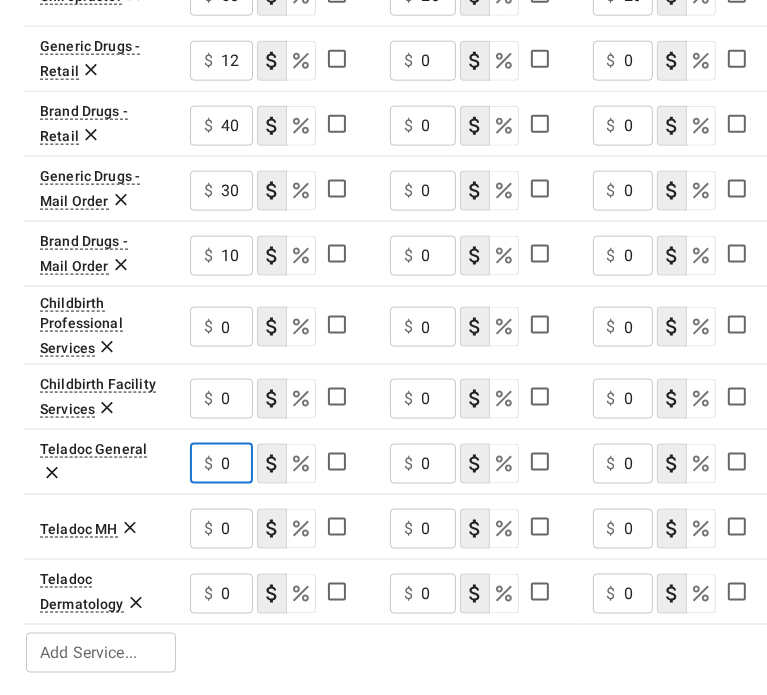 drag, startPoint x: 238, startPoint y: 457, endPoint x: 166, endPoint y: 458, distance: 72.00694 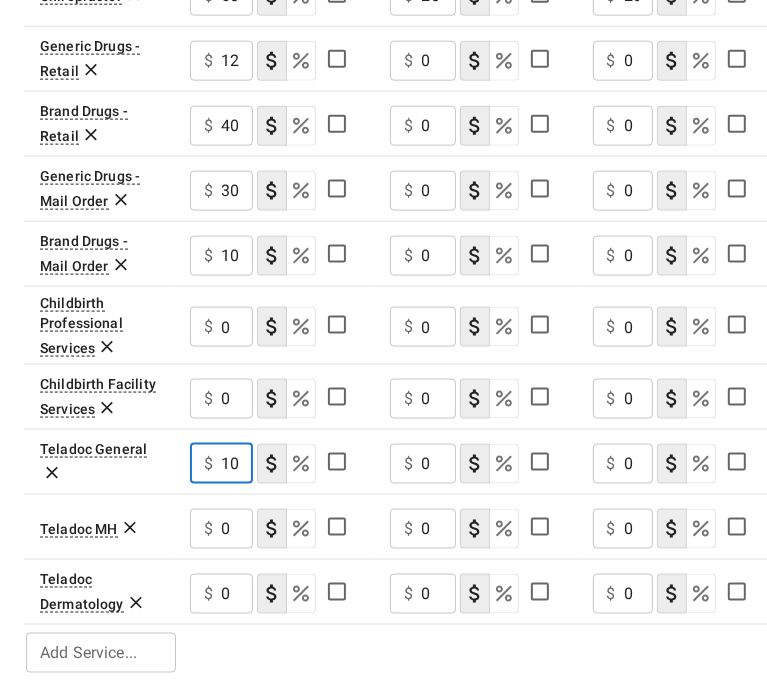 type on "10" 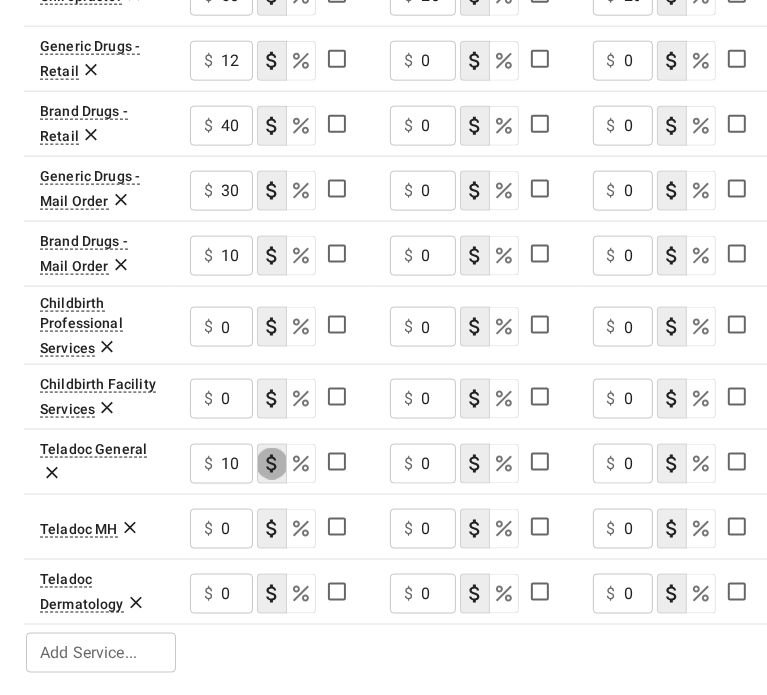type on "COPAYMENT" 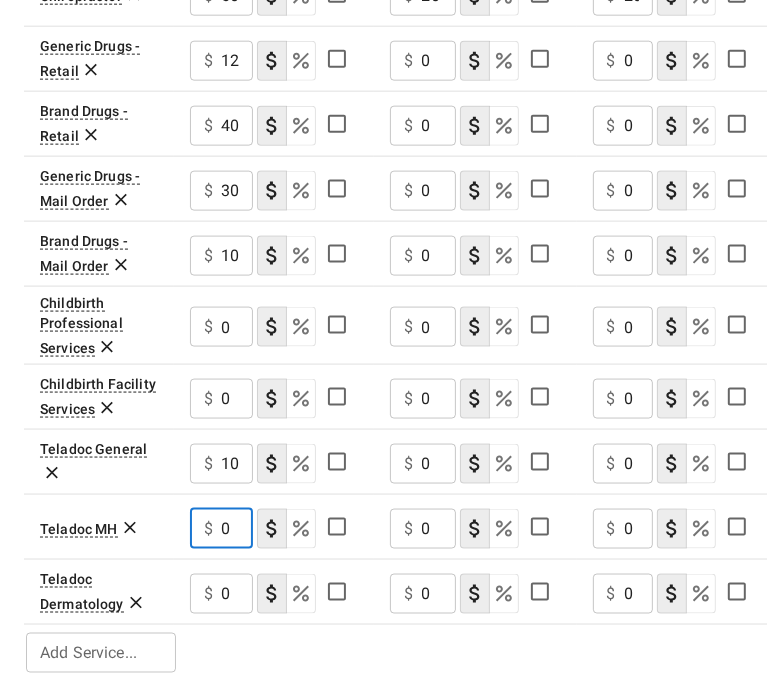 click on "Teladoc MH $ 0 ​ $ 0 ​ $ 0 ​" at bounding box center [399, 526] 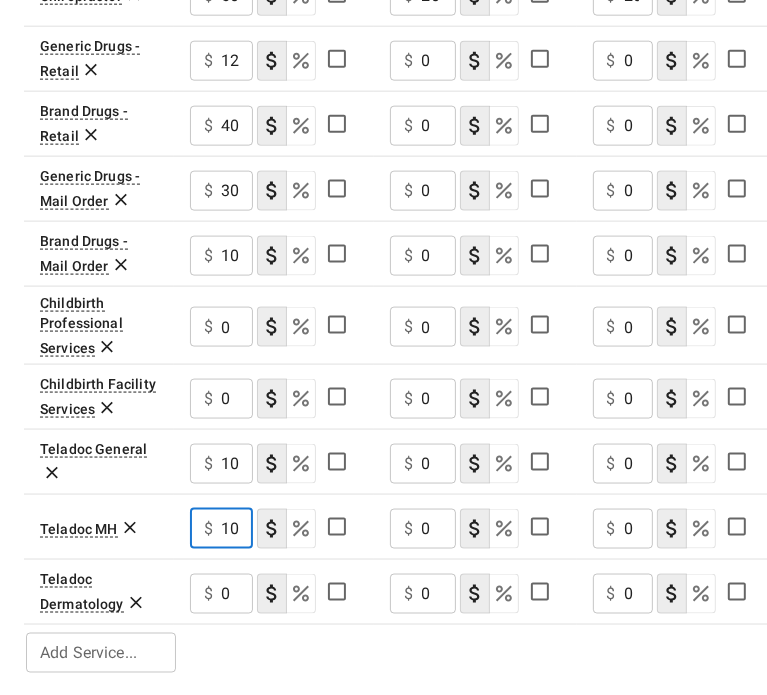 type on "10" 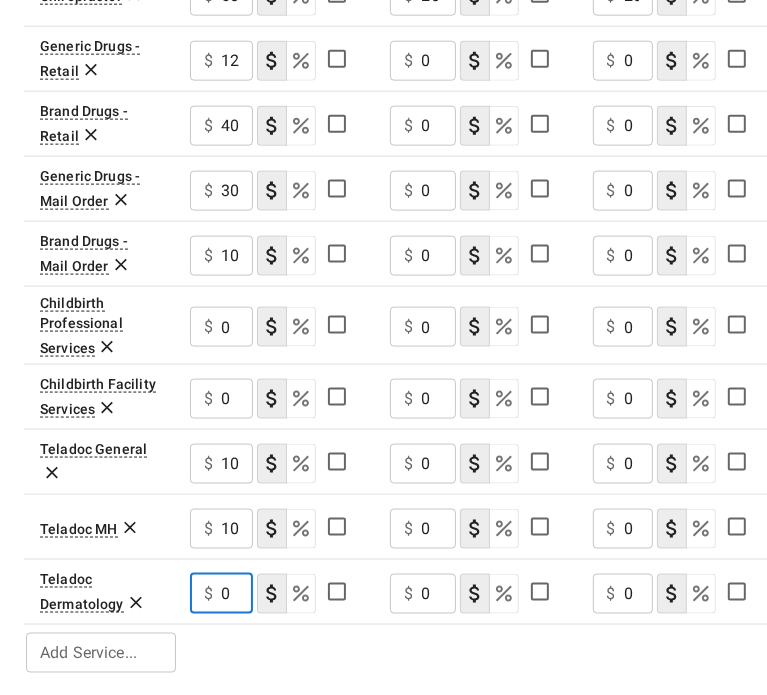 drag, startPoint x: 241, startPoint y: 593, endPoint x: 141, endPoint y: 601, distance: 100.31949 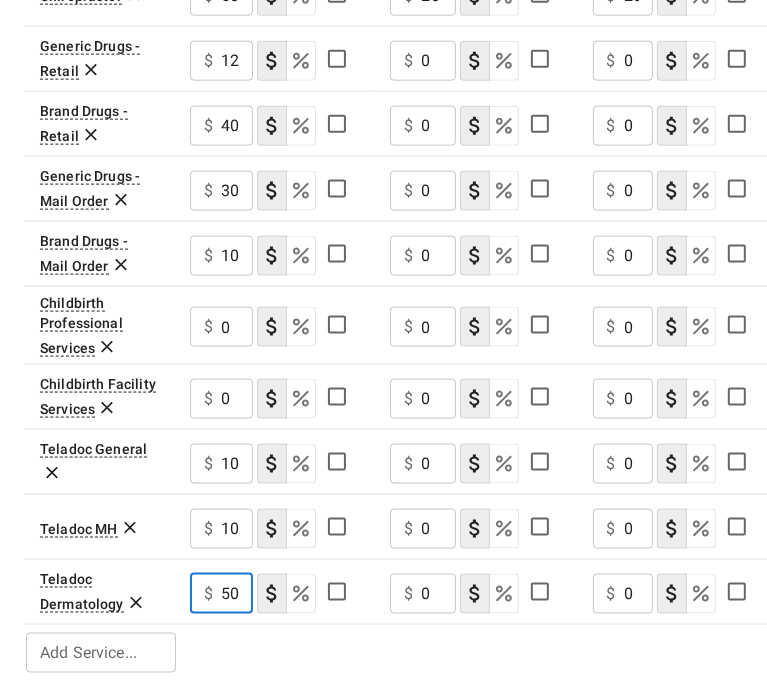 type on "50" 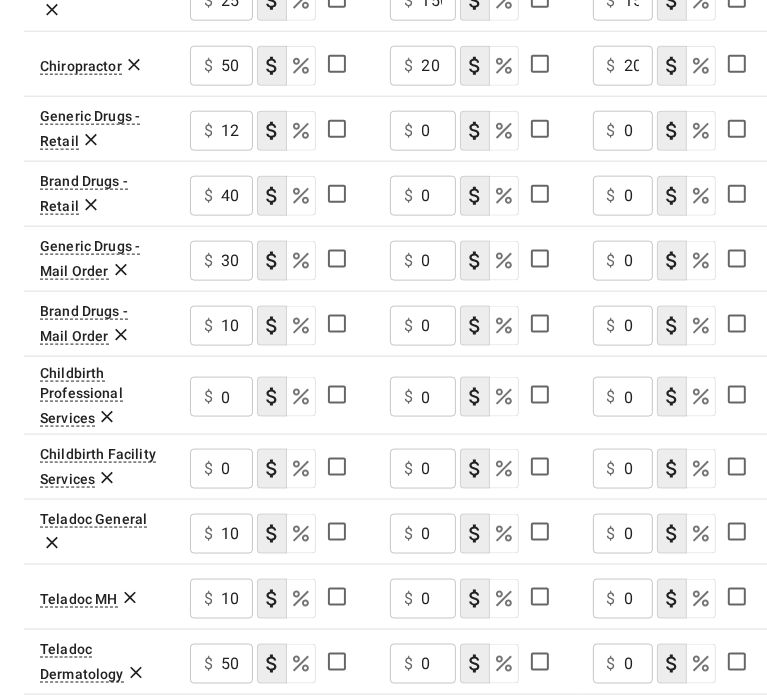 scroll, scrollTop: 1207, scrollLeft: 0, axis: vertical 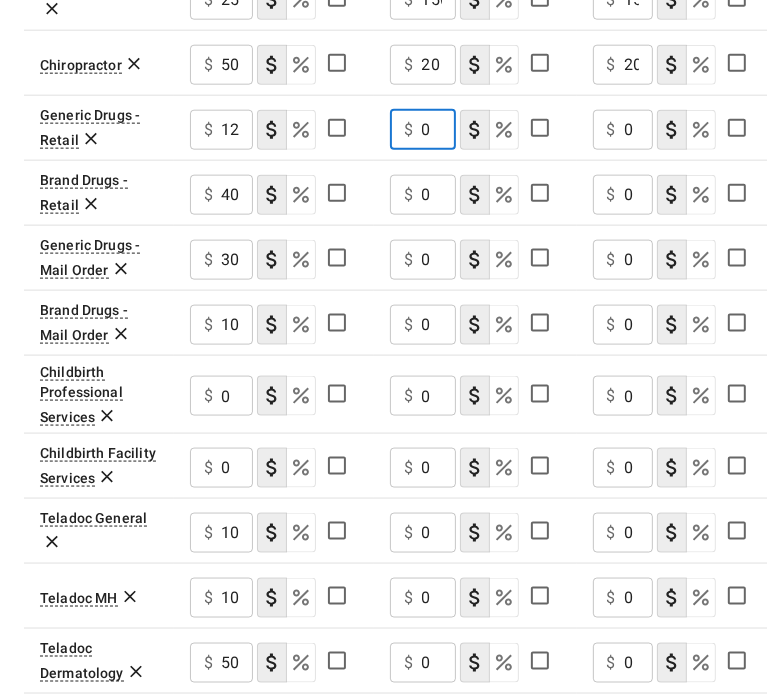 drag, startPoint x: 428, startPoint y: 131, endPoint x: 415, endPoint y: 128, distance: 13.341664 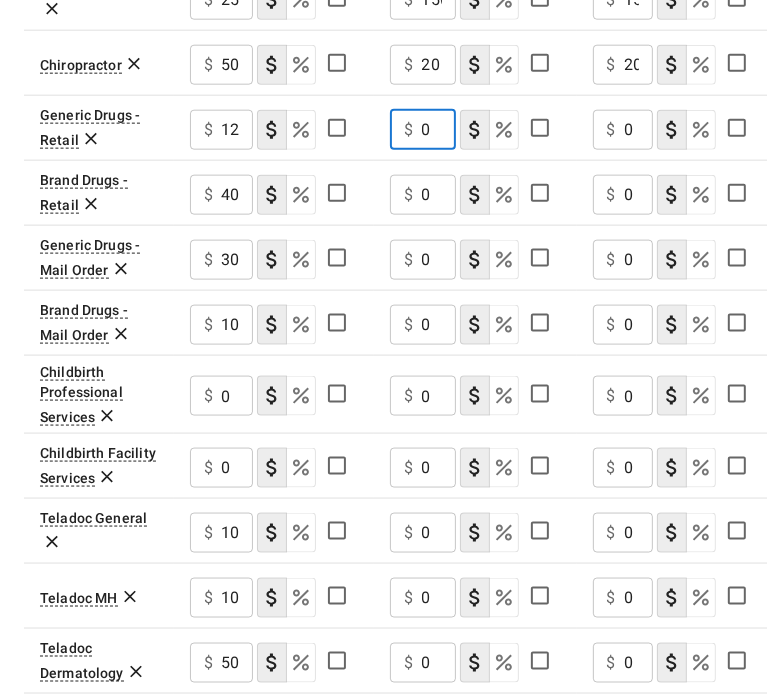 type on "5" 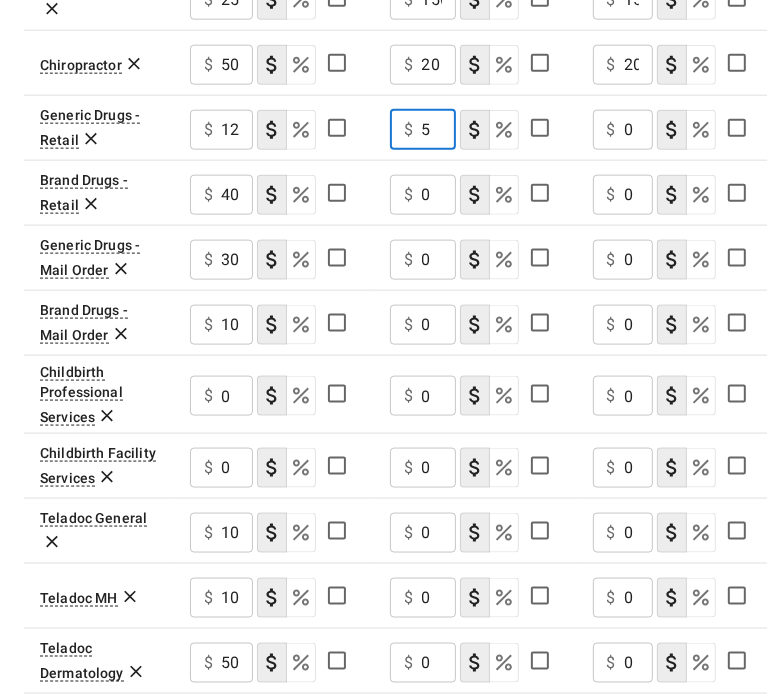 type on "5" 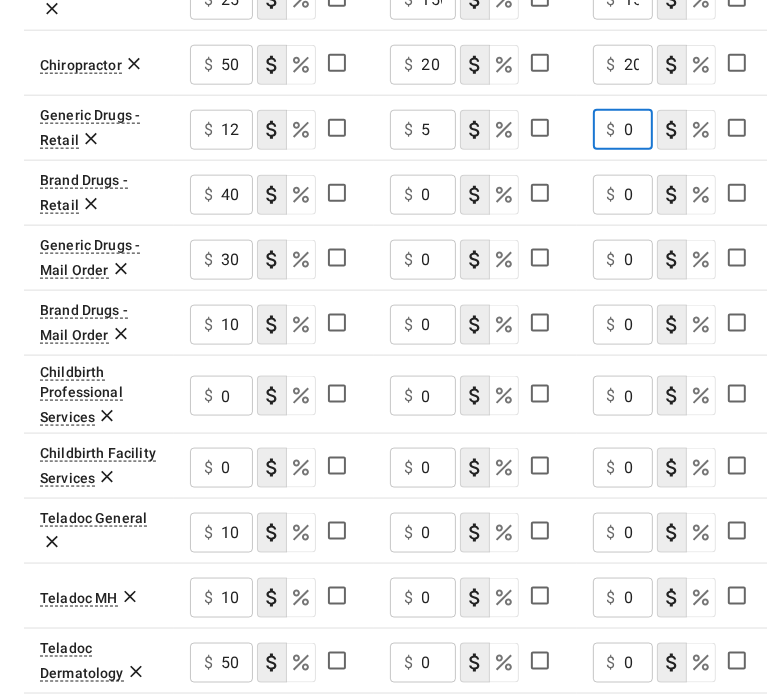 drag, startPoint x: 640, startPoint y: 127, endPoint x: 613, endPoint y: 127, distance: 27 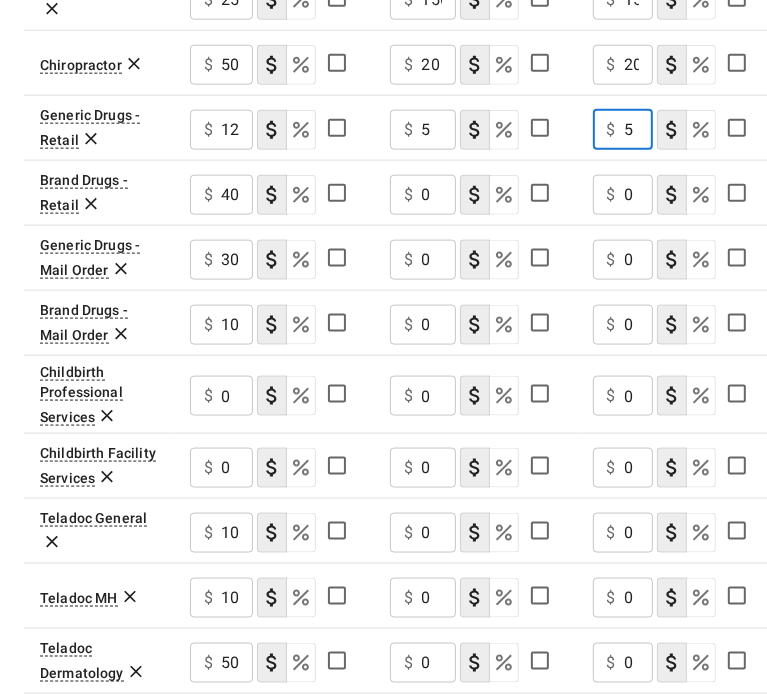 type on "5" 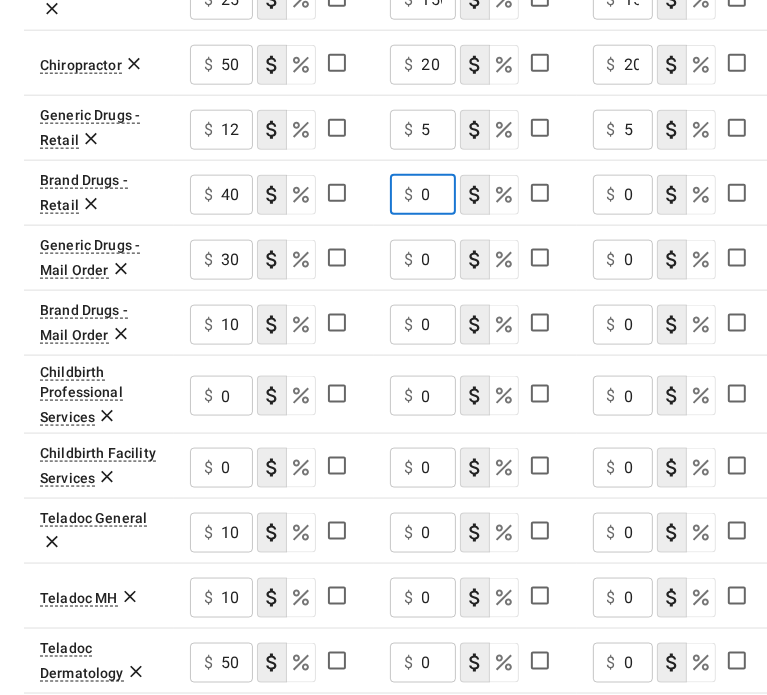 drag, startPoint x: 433, startPoint y: 192, endPoint x: 387, endPoint y: 193, distance: 46.010868 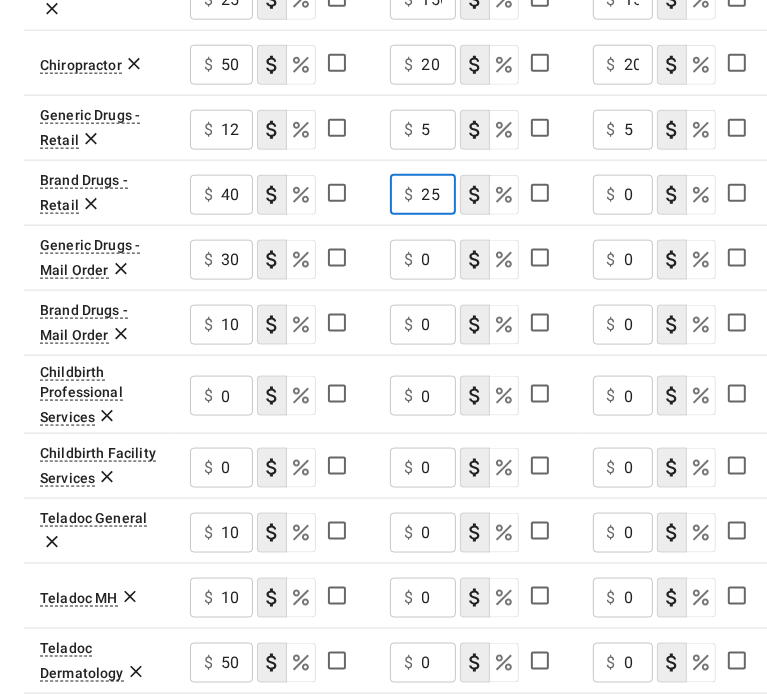 type on "25" 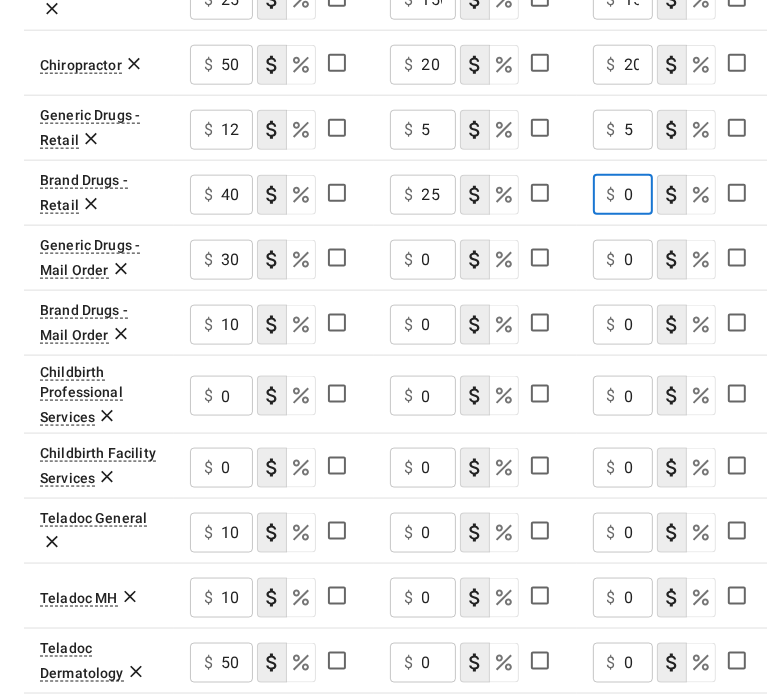 drag, startPoint x: 637, startPoint y: 188, endPoint x: 560, endPoint y: 199, distance: 77.781746 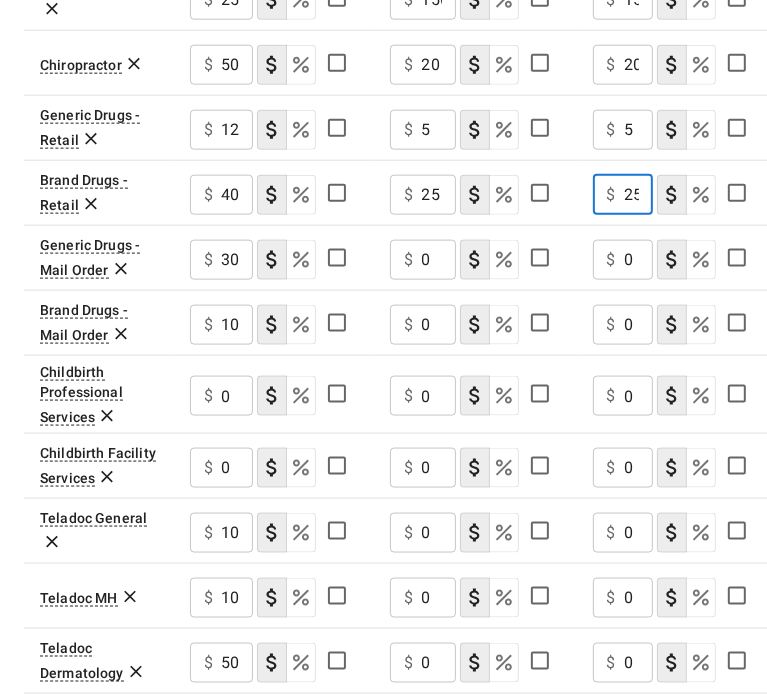scroll, scrollTop: 0, scrollLeft: 1, axis: horizontal 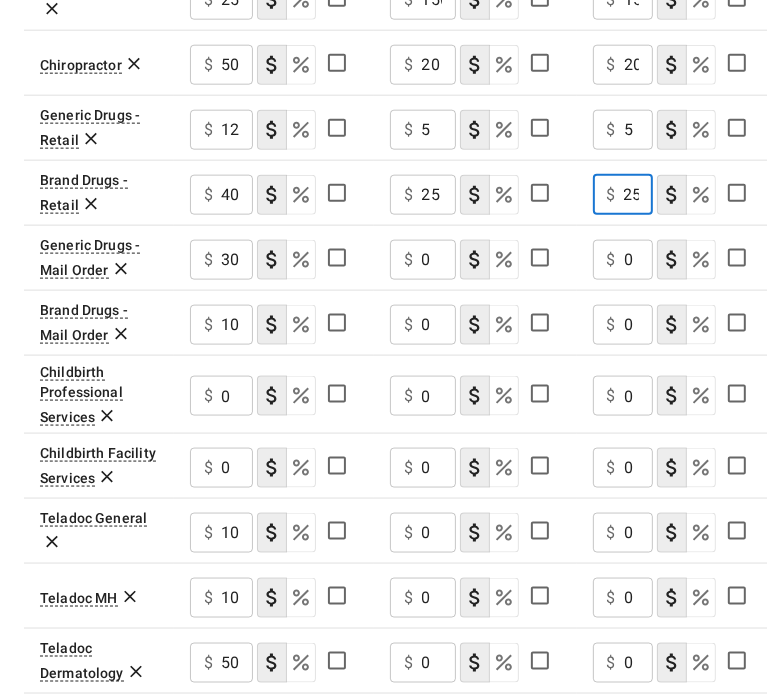 type on "25" 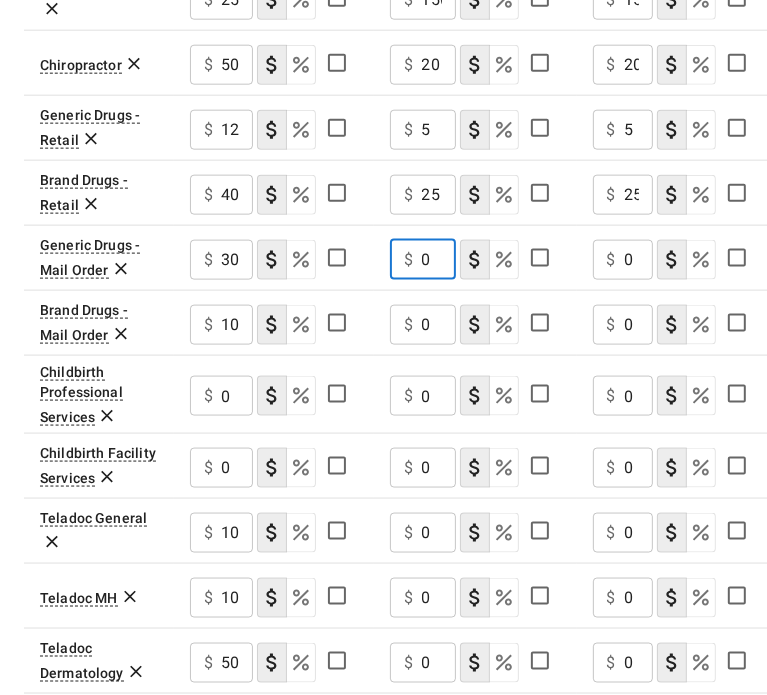 drag, startPoint x: 440, startPoint y: 265, endPoint x: 390, endPoint y: 265, distance: 50 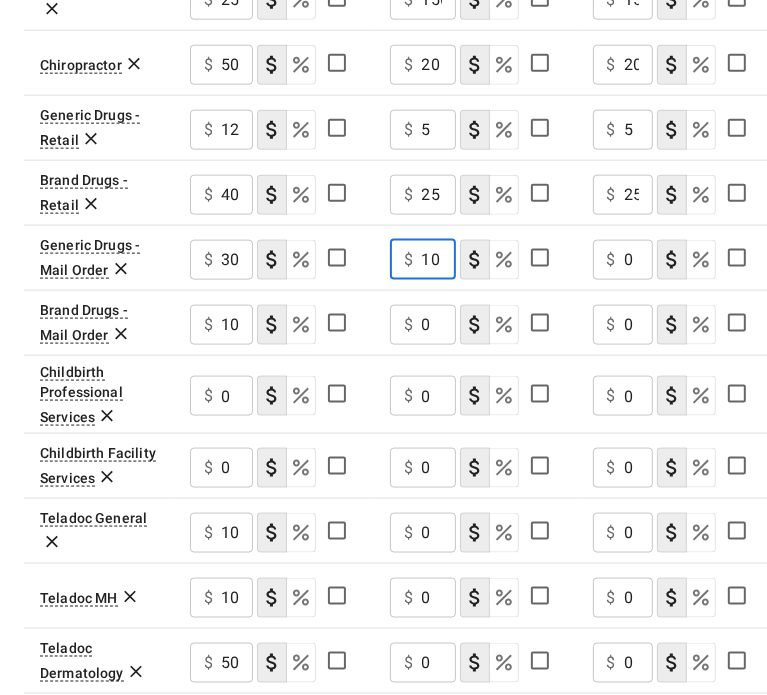 type on "10" 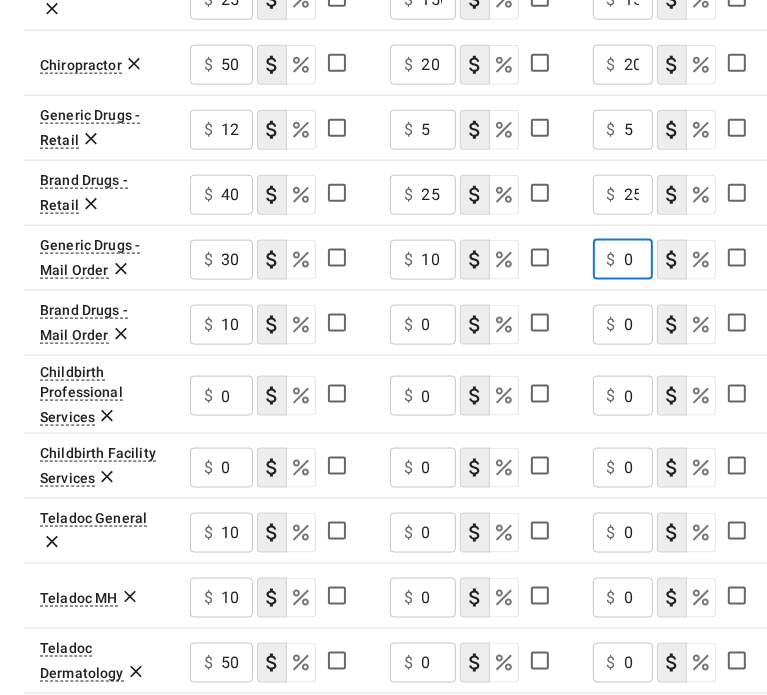 click on "Generic Drugs - Mail Order $ 30 ​ $ 10 ​ $ 0 ​" at bounding box center (399, 257) 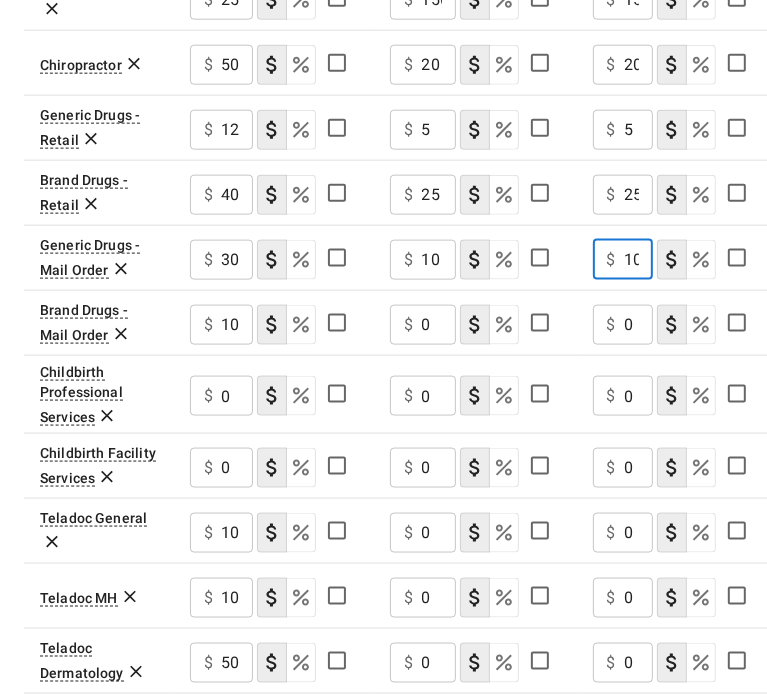 scroll, scrollTop: 0, scrollLeft: 1, axis: horizontal 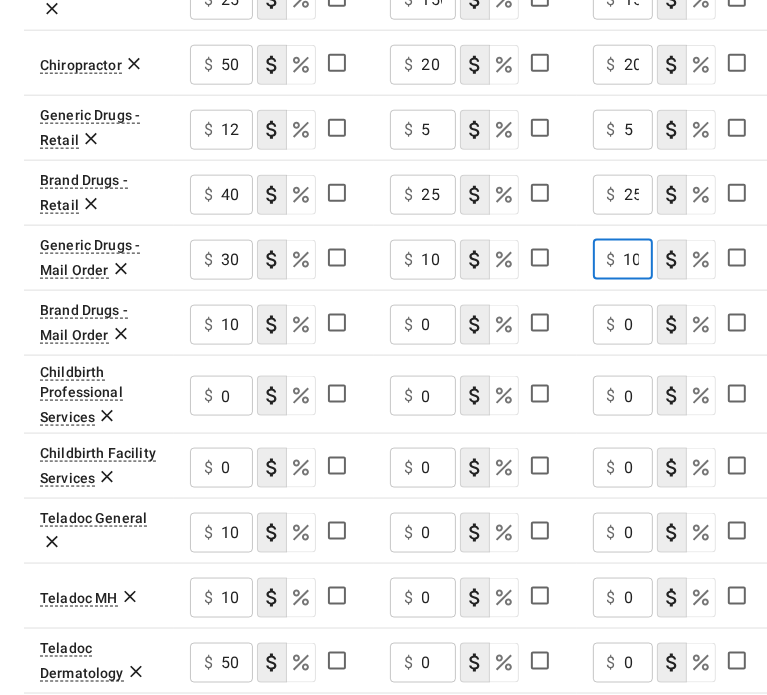 type on "10" 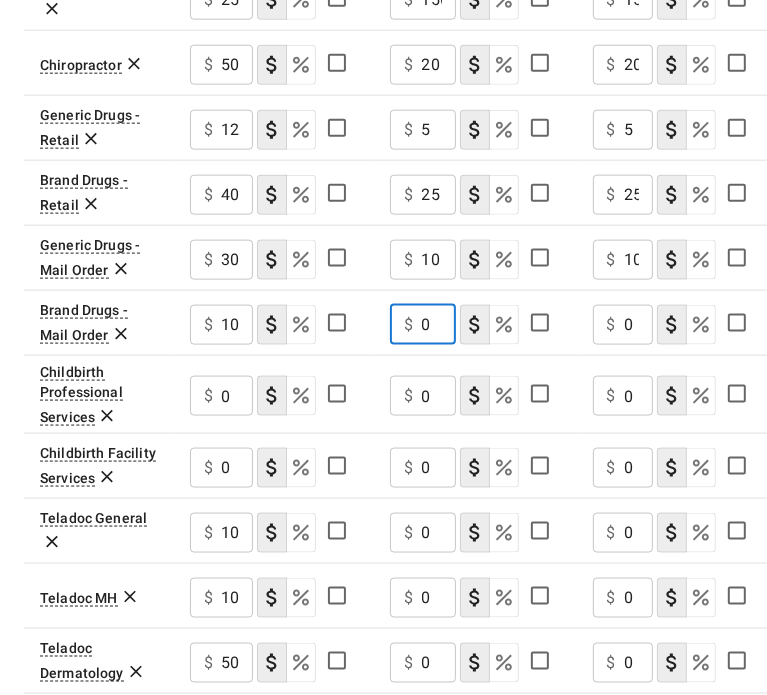 drag, startPoint x: 444, startPoint y: 321, endPoint x: 384, endPoint y: 324, distance: 60.074955 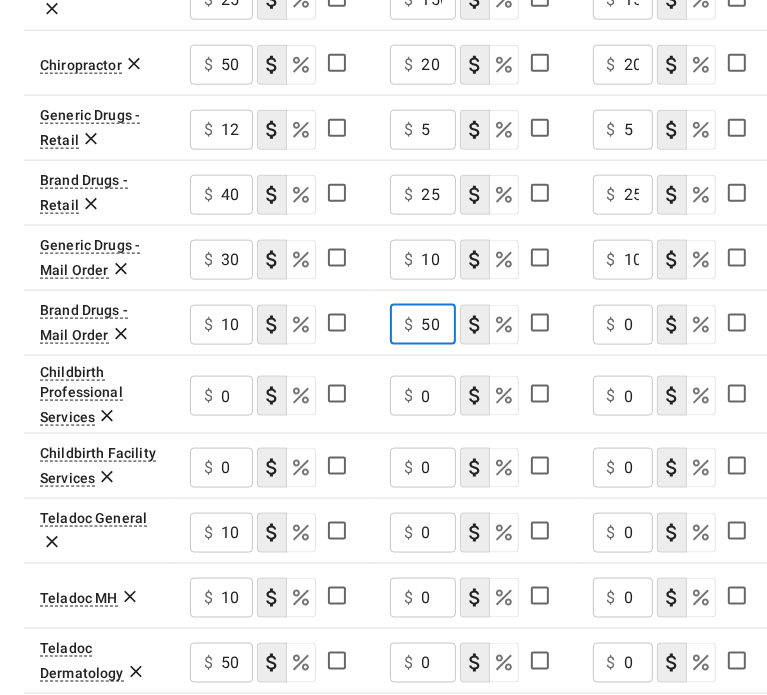 type on "50" 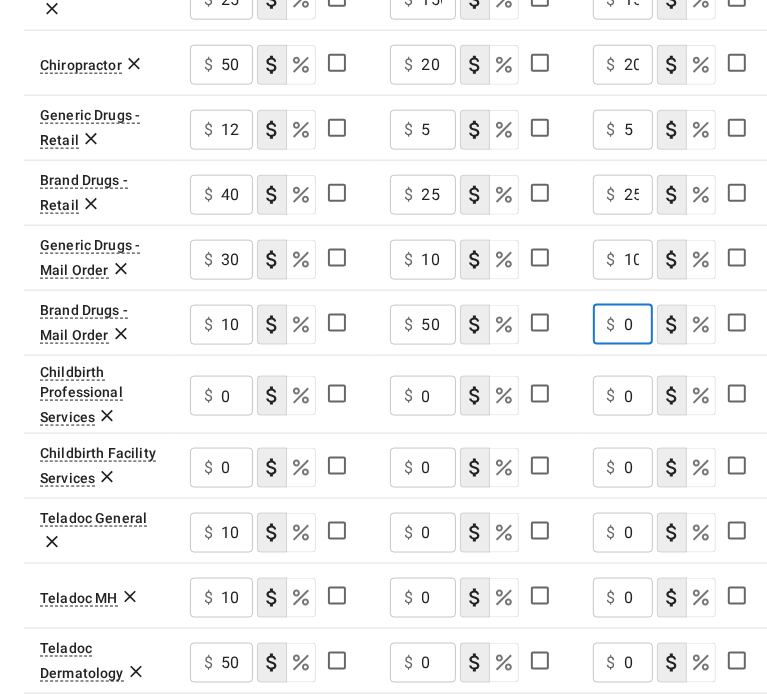 click on "Brand Drugs - Mail Order $ 100 ​ $ 50 ​ $ 0 ​" at bounding box center (399, 322) 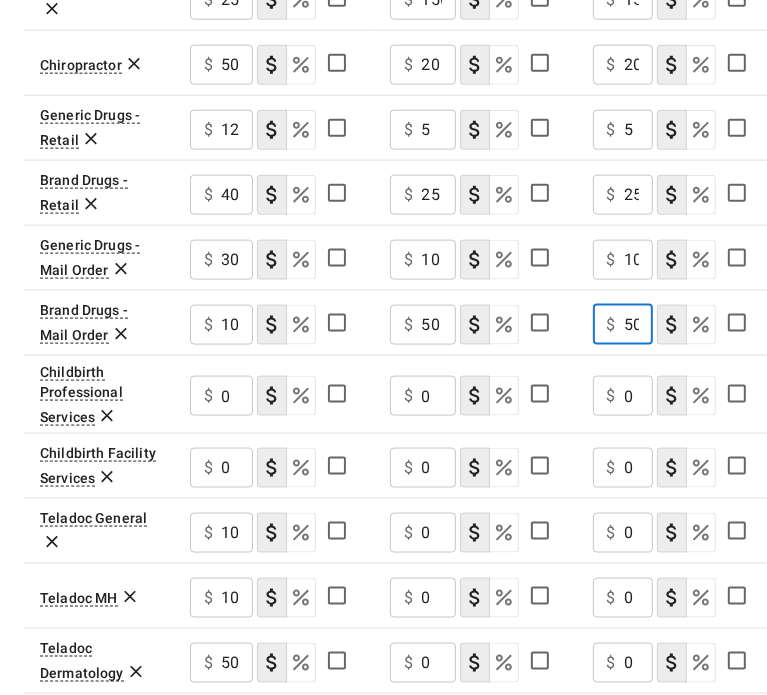 scroll, scrollTop: 0, scrollLeft: 1, axis: horizontal 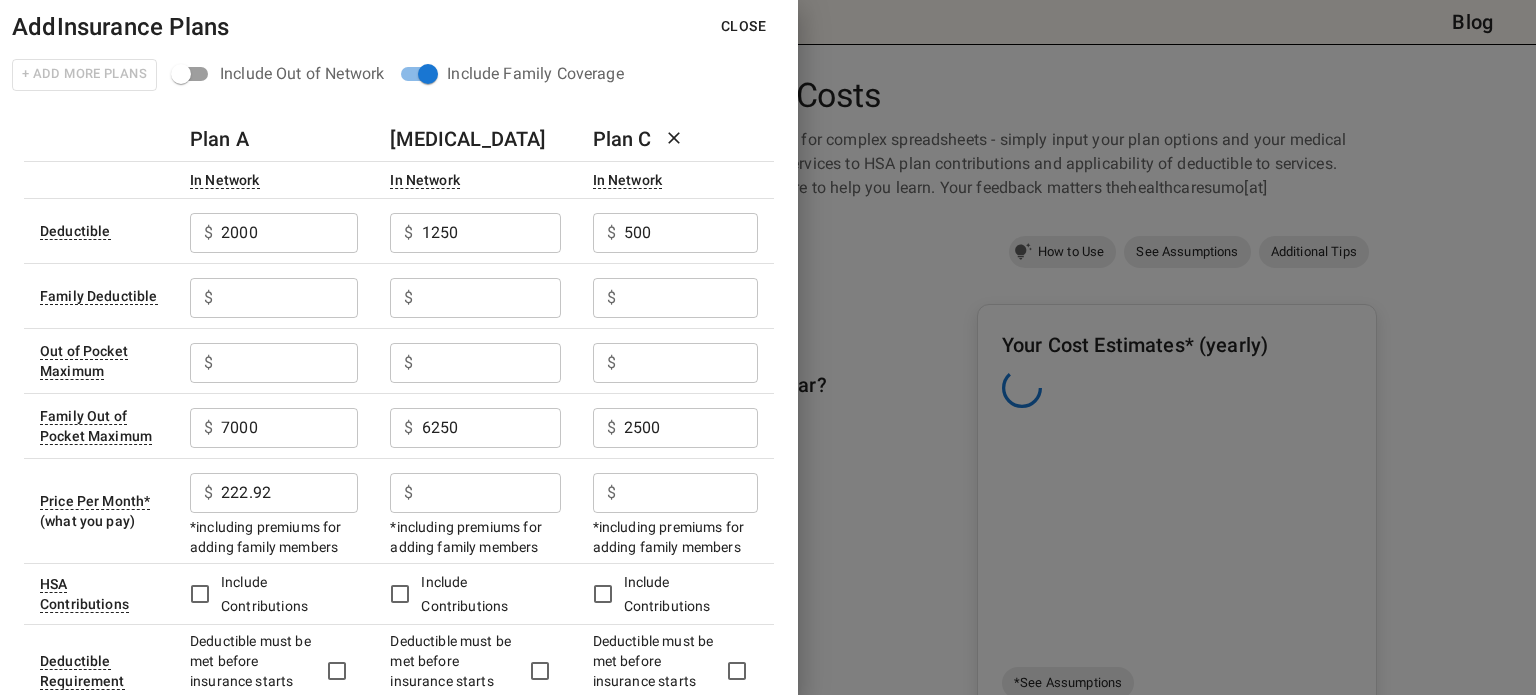 type on "50" 